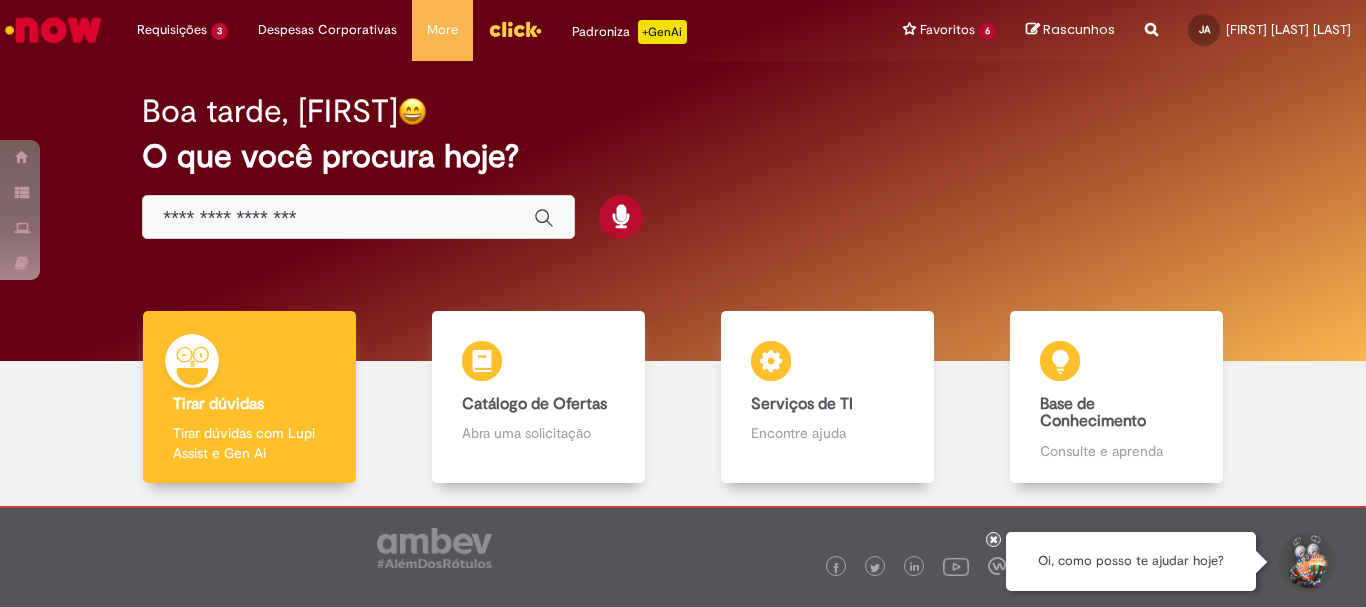 scroll, scrollTop: 0, scrollLeft: 0, axis: both 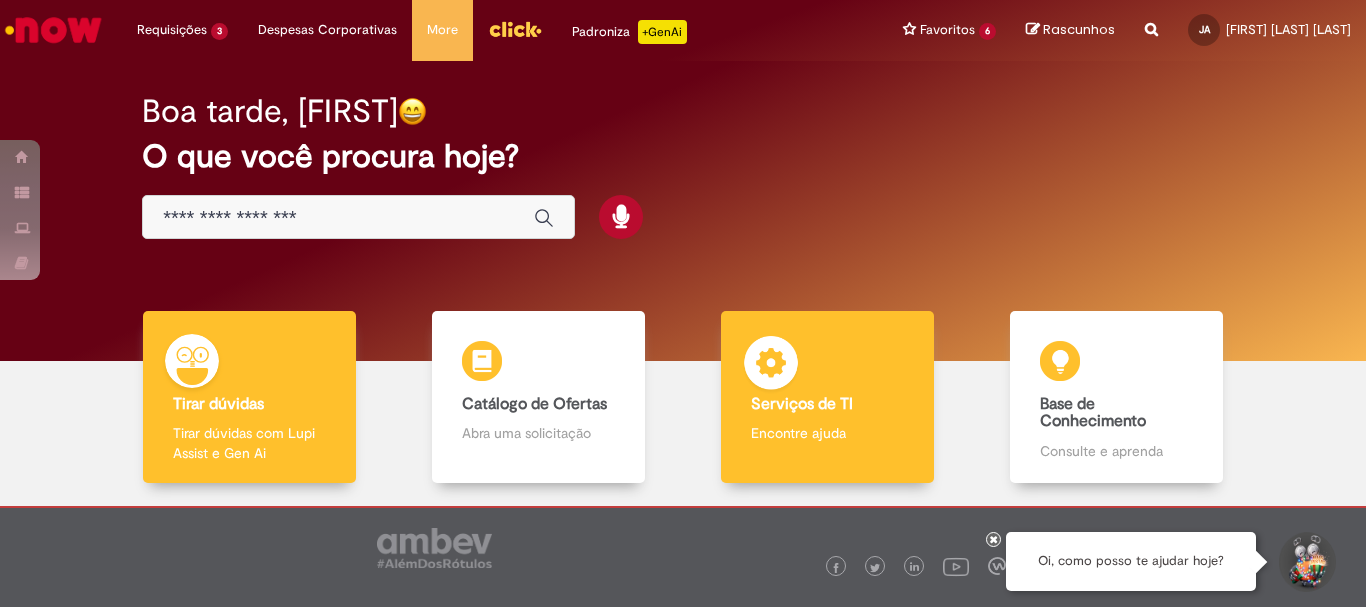 click at bounding box center (771, 366) 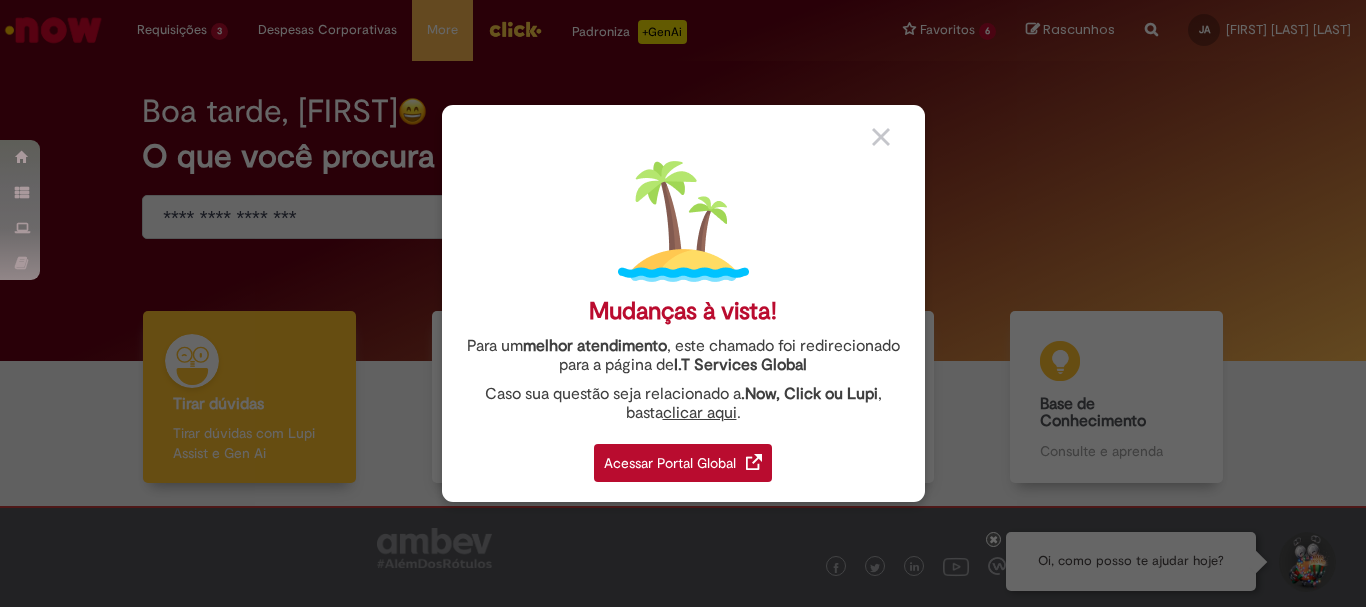click on "Acessar Portal Global" at bounding box center [683, 463] 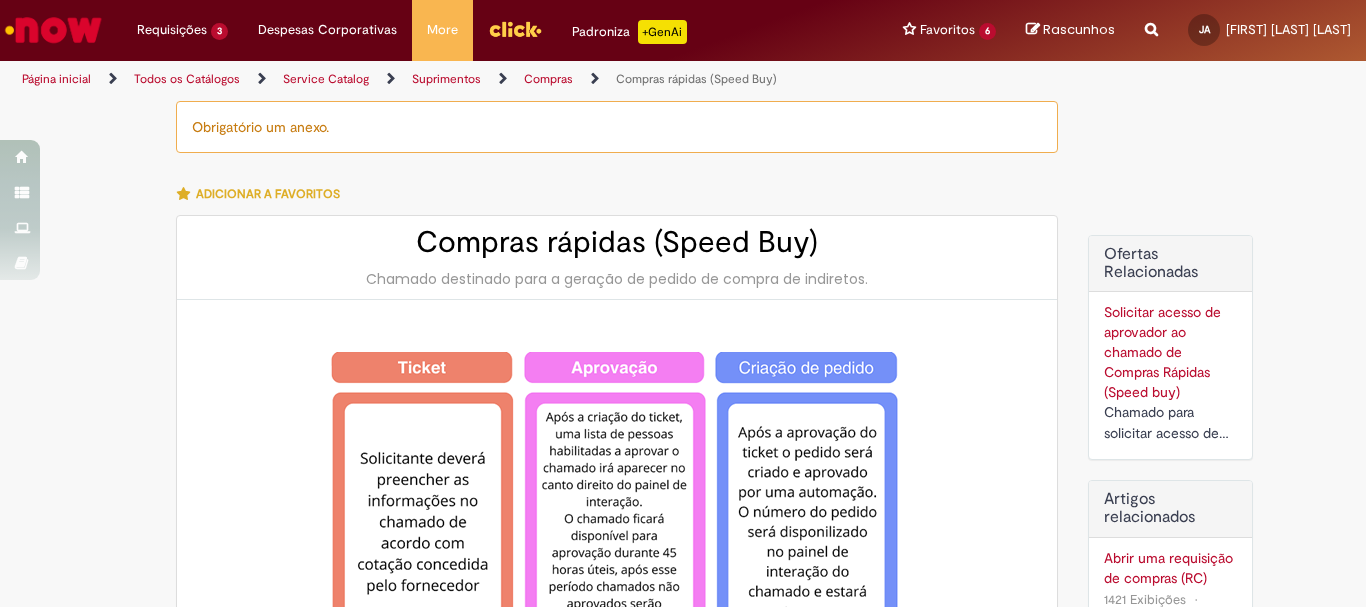 scroll, scrollTop: 0, scrollLeft: 0, axis: both 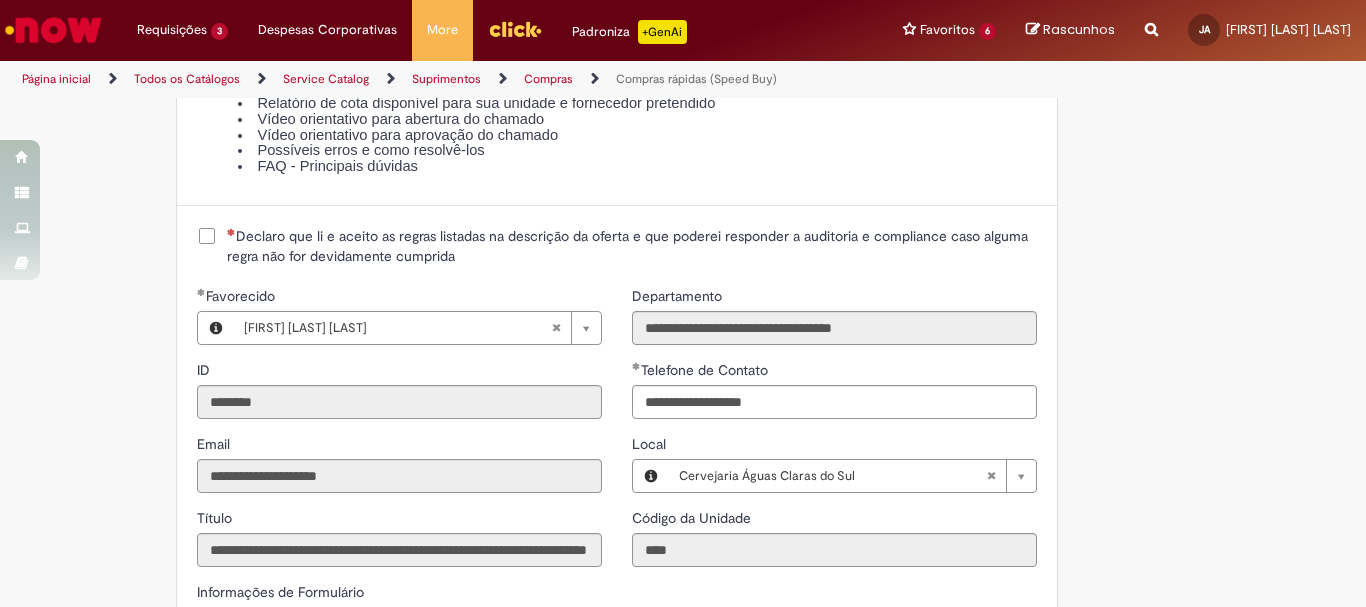click on "Declaro que li e aceito as regras listadas na descrição da oferta e que poderei responder a auditoria e compliance caso alguma regra não for devidamente cumprida" at bounding box center (632, 246) 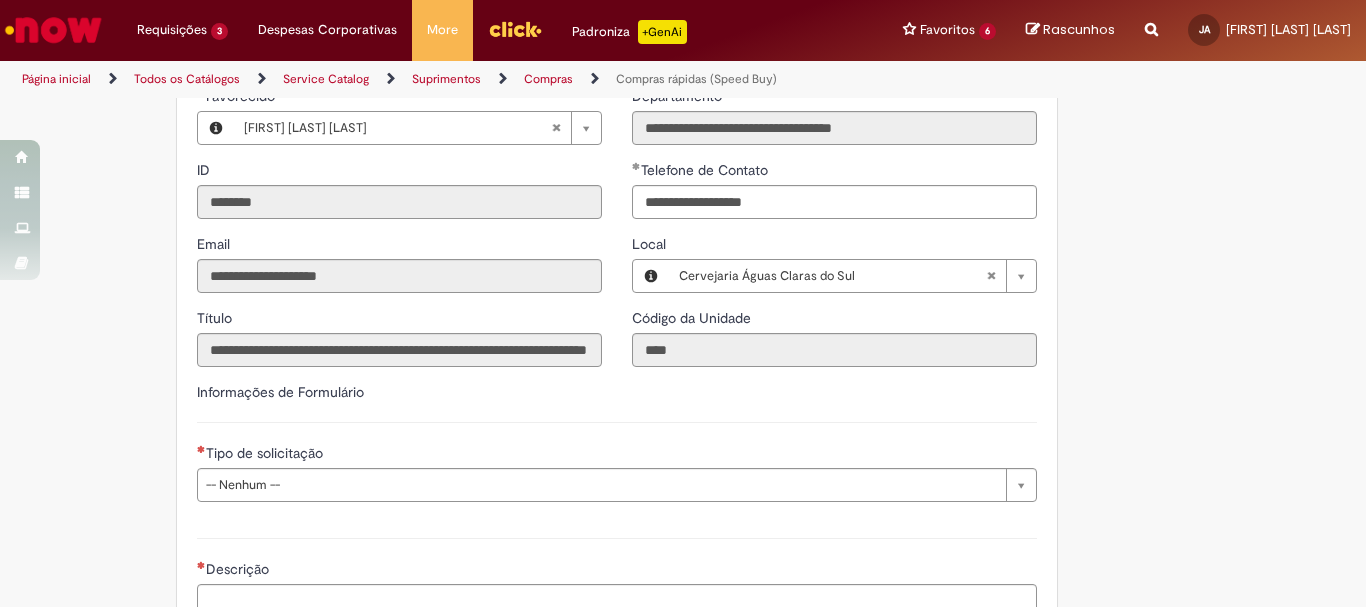 scroll, scrollTop: 2800, scrollLeft: 0, axis: vertical 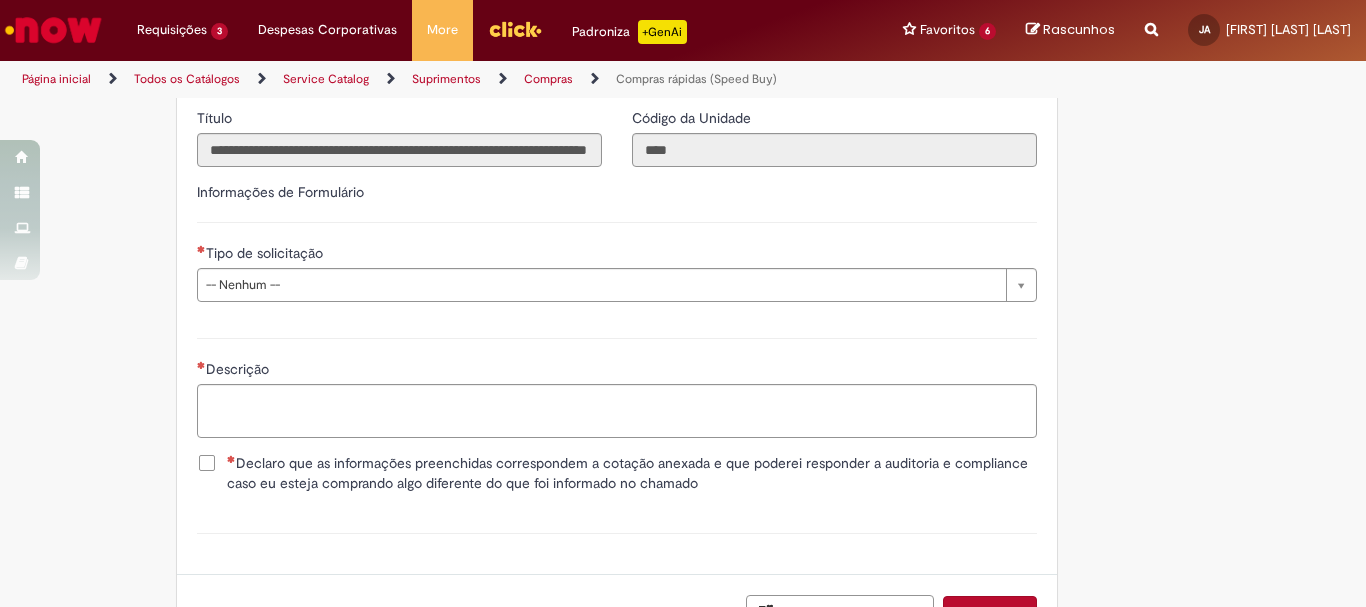 click on "**********" at bounding box center (617, 249) 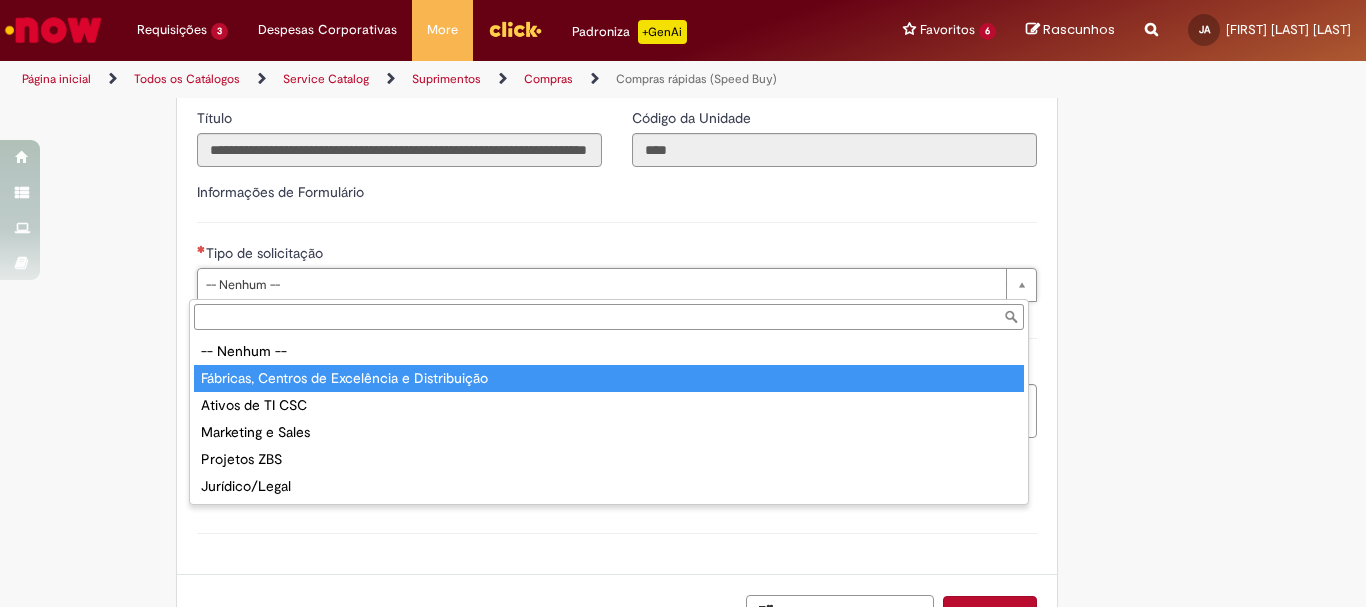 type on "**********" 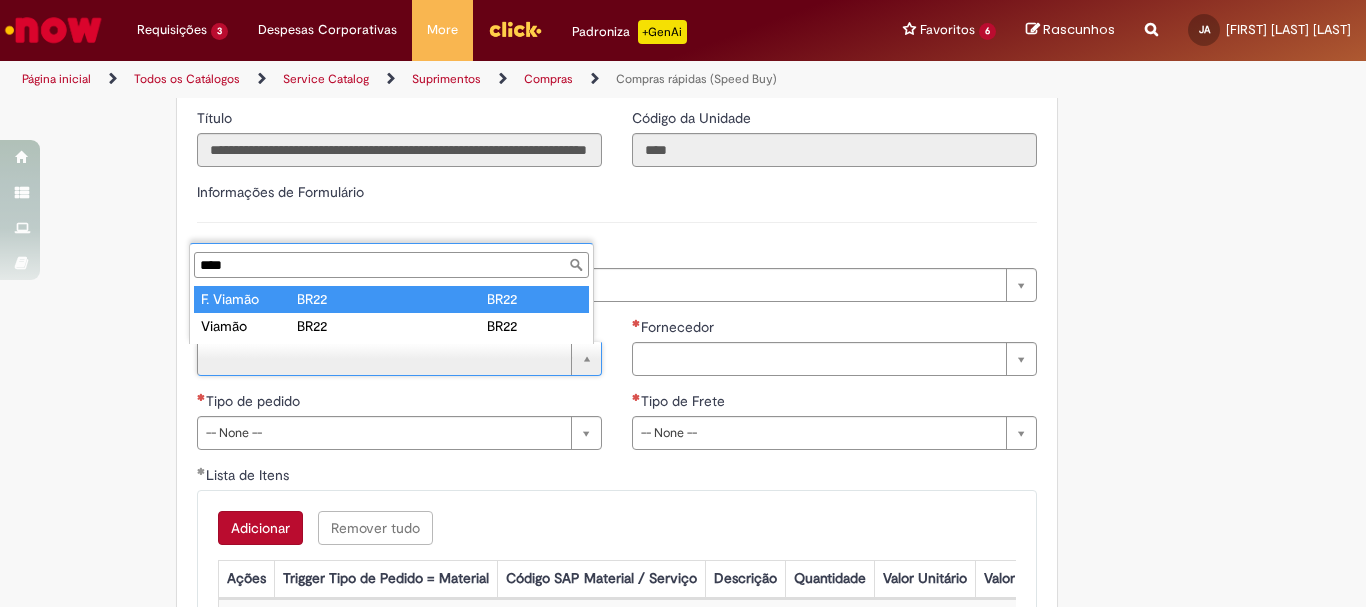 scroll, scrollTop: 0, scrollLeft: 0, axis: both 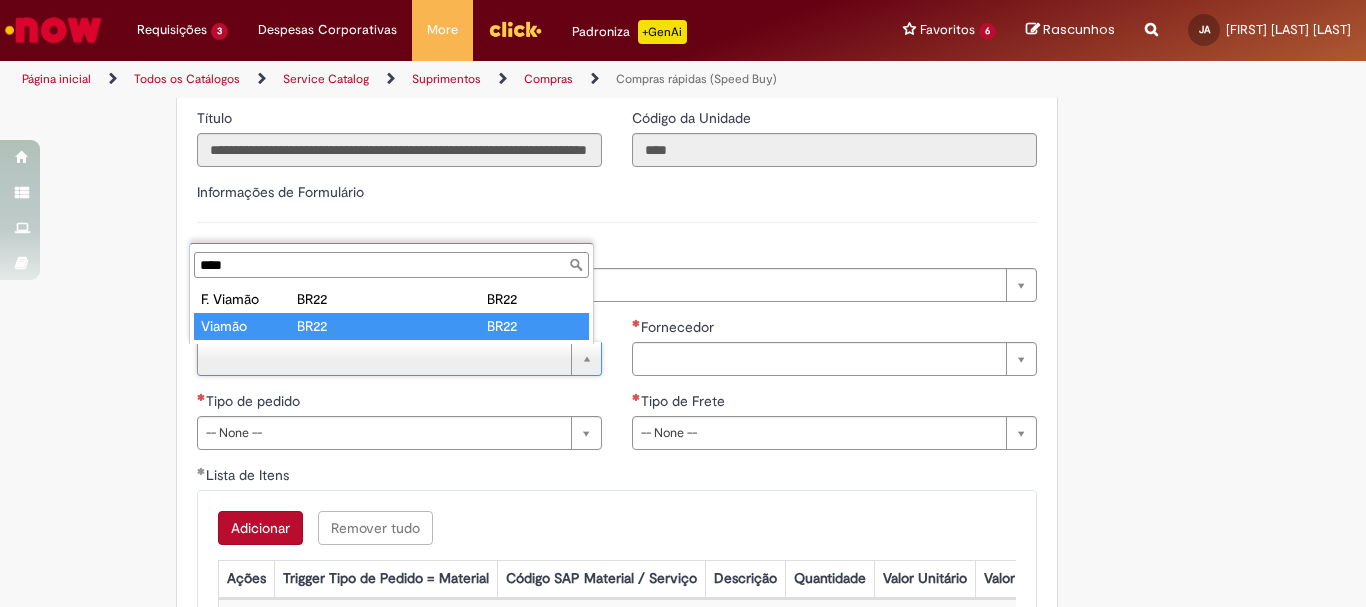 type on "****" 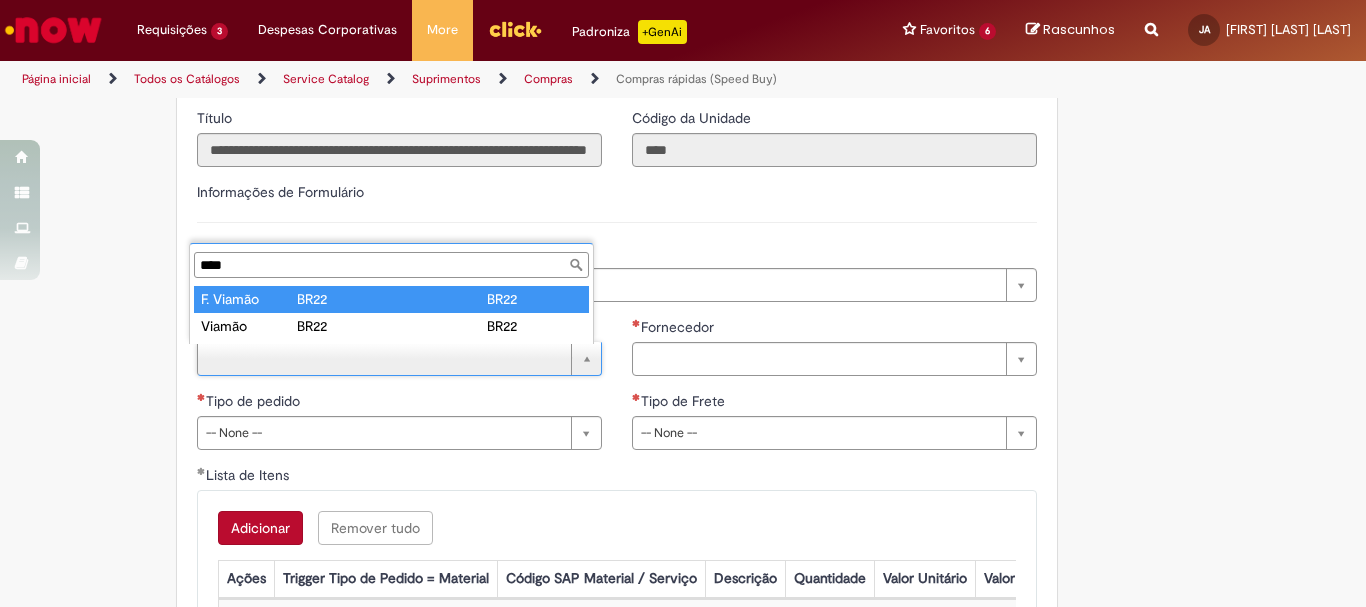 type on "*********" 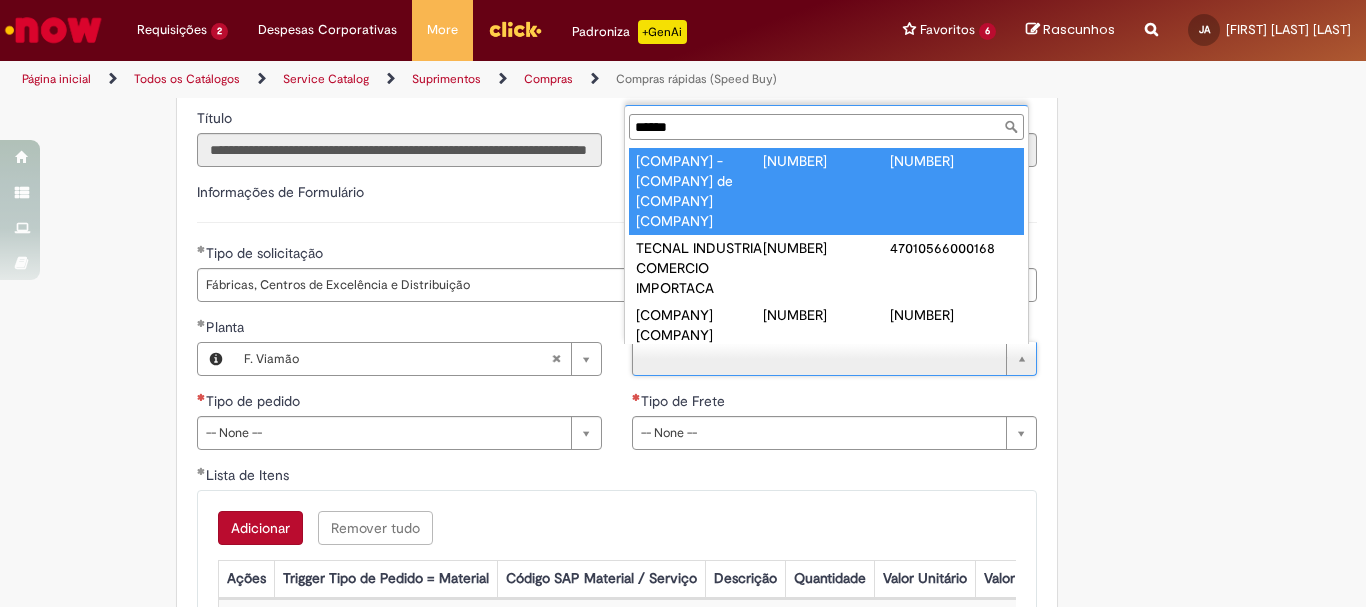 scroll, scrollTop: 0, scrollLeft: 0, axis: both 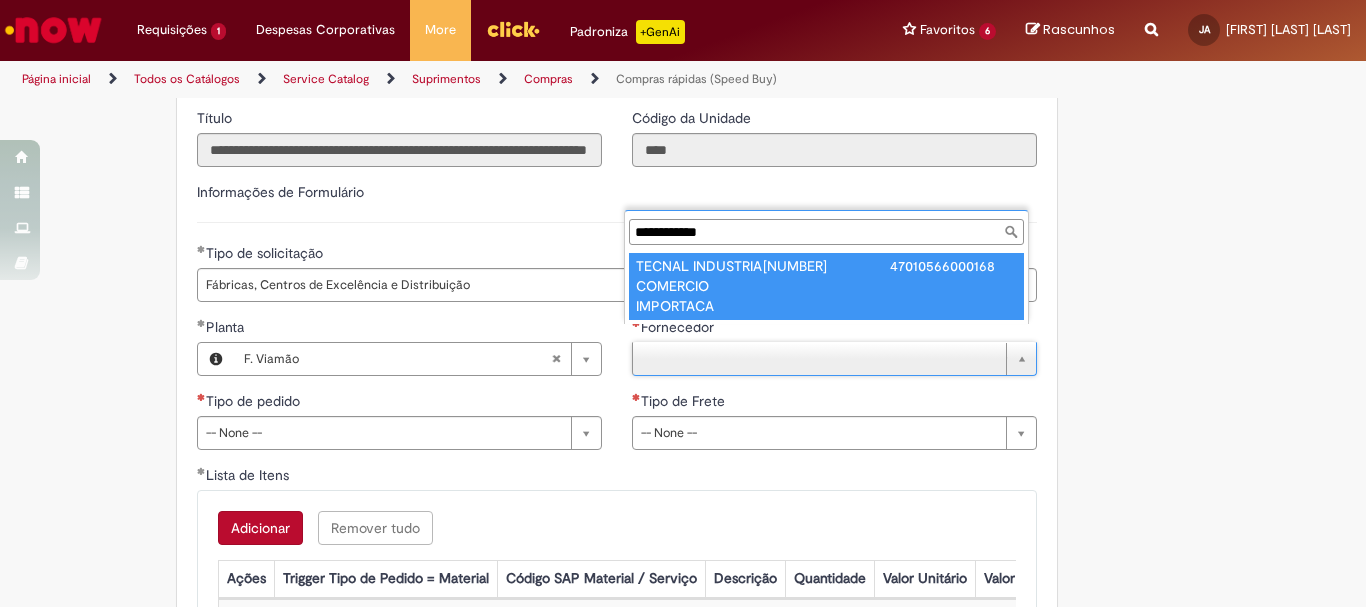 type on "**********" 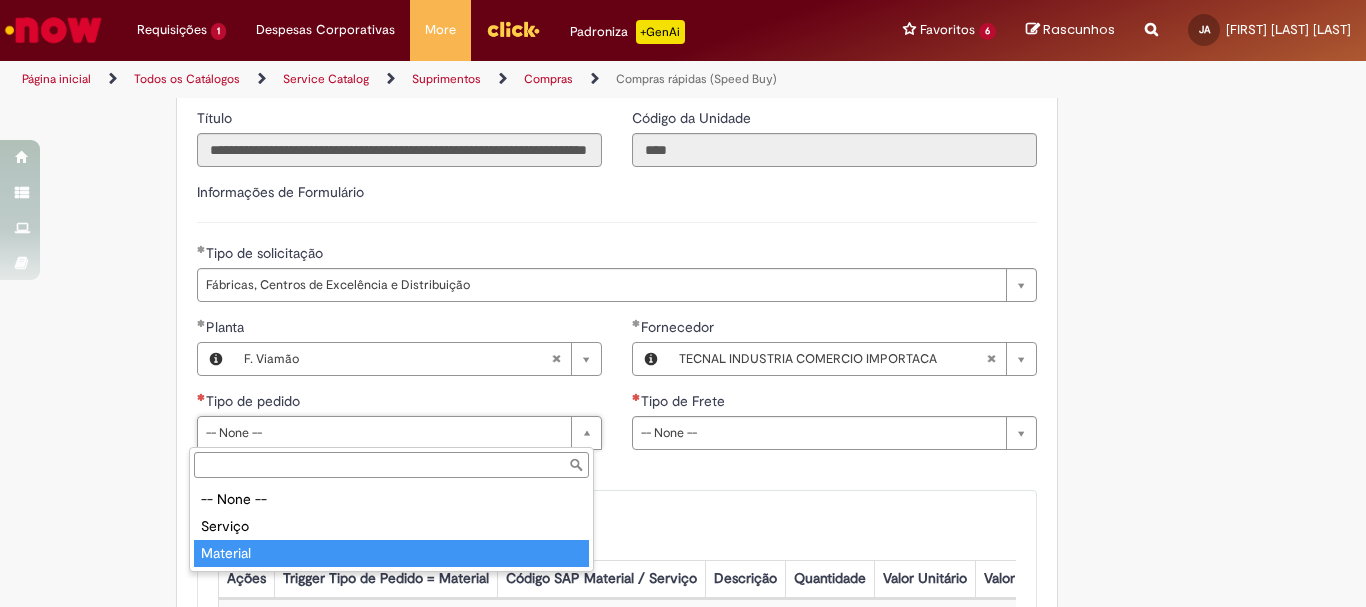 type on "********" 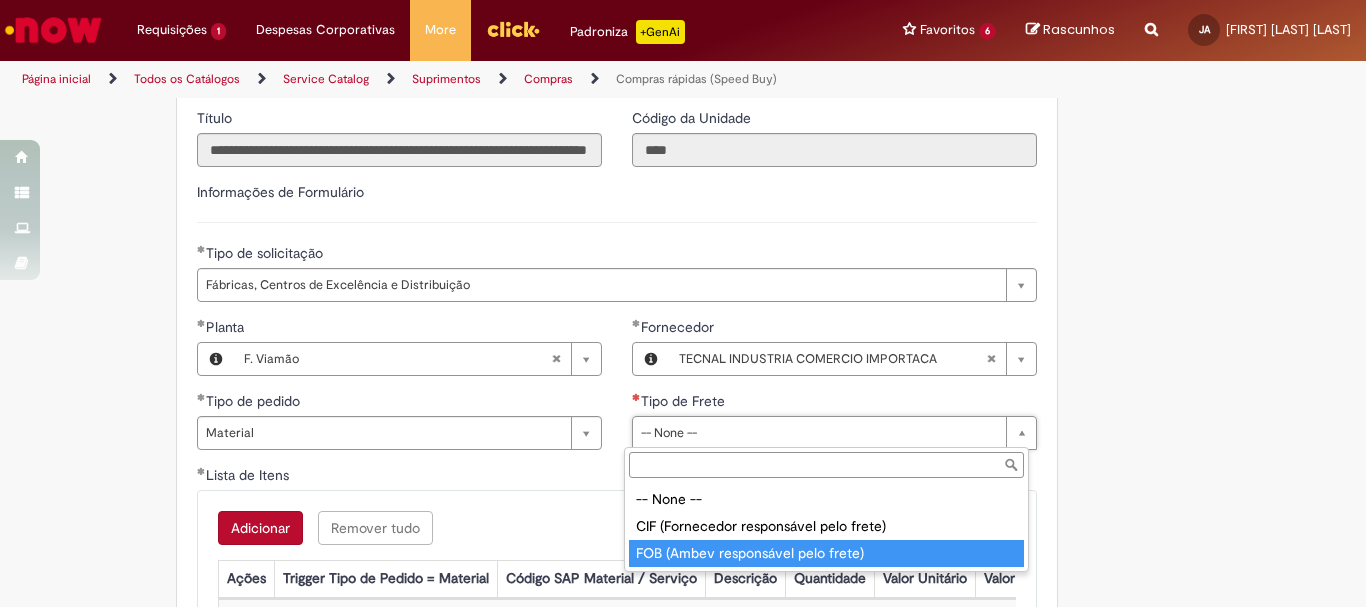type on "**********" 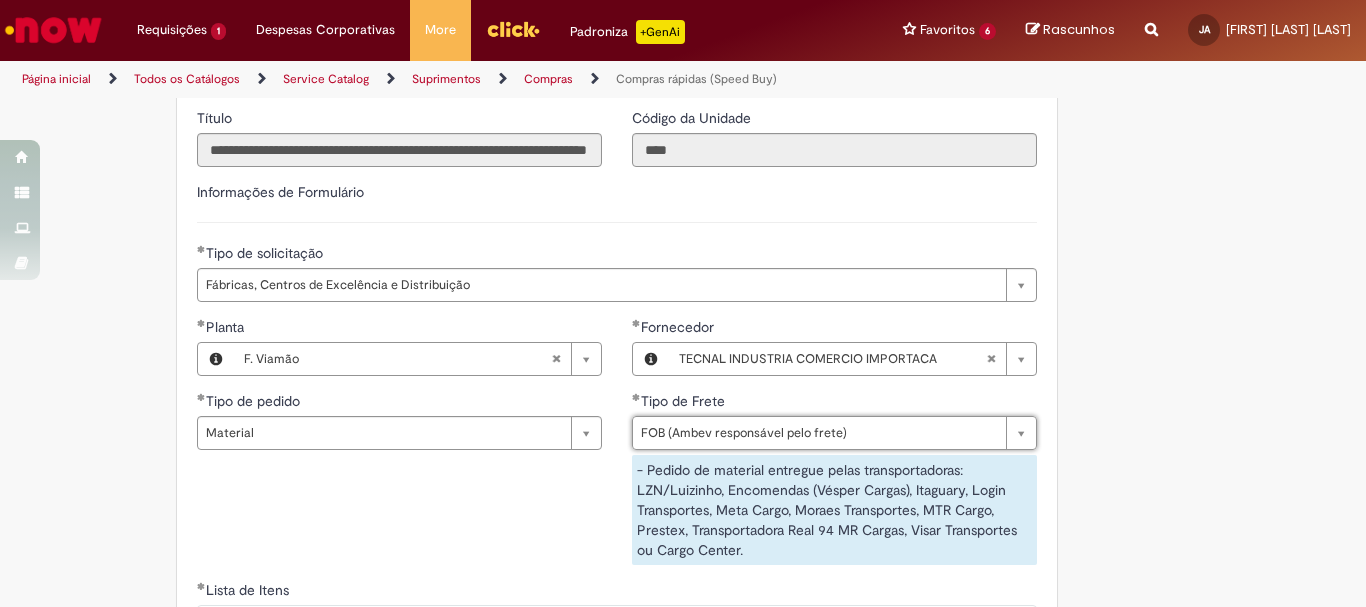 scroll, scrollTop: 3100, scrollLeft: 0, axis: vertical 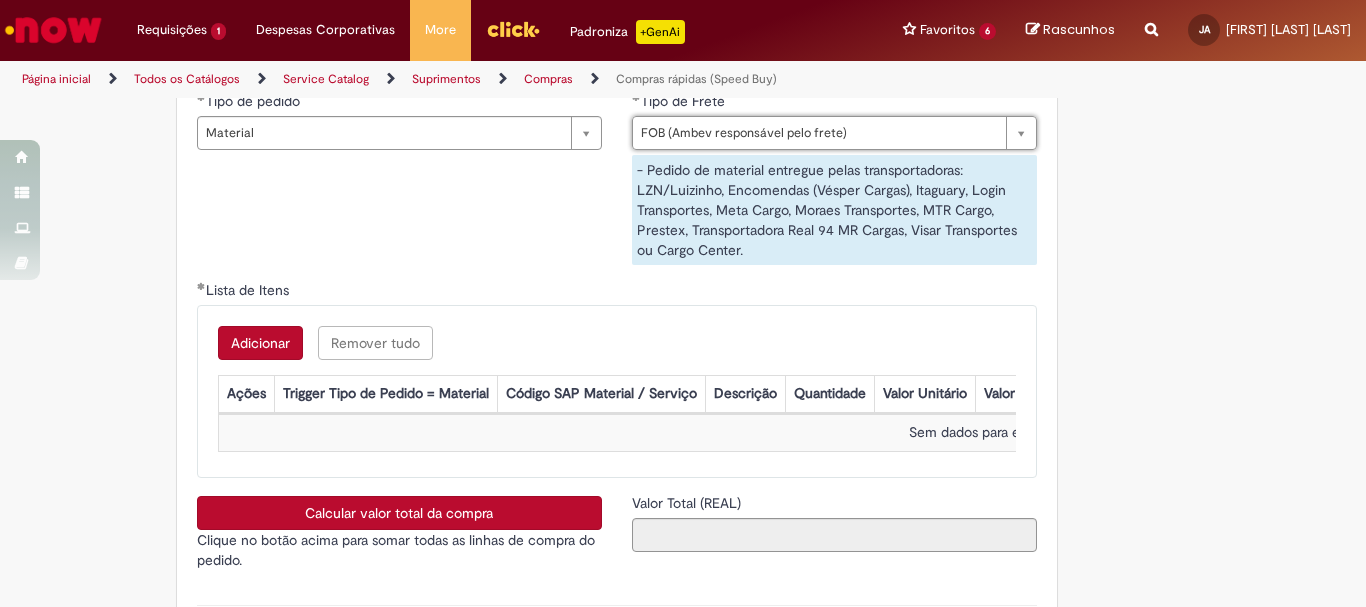 click on "Adicionar" at bounding box center (260, 343) 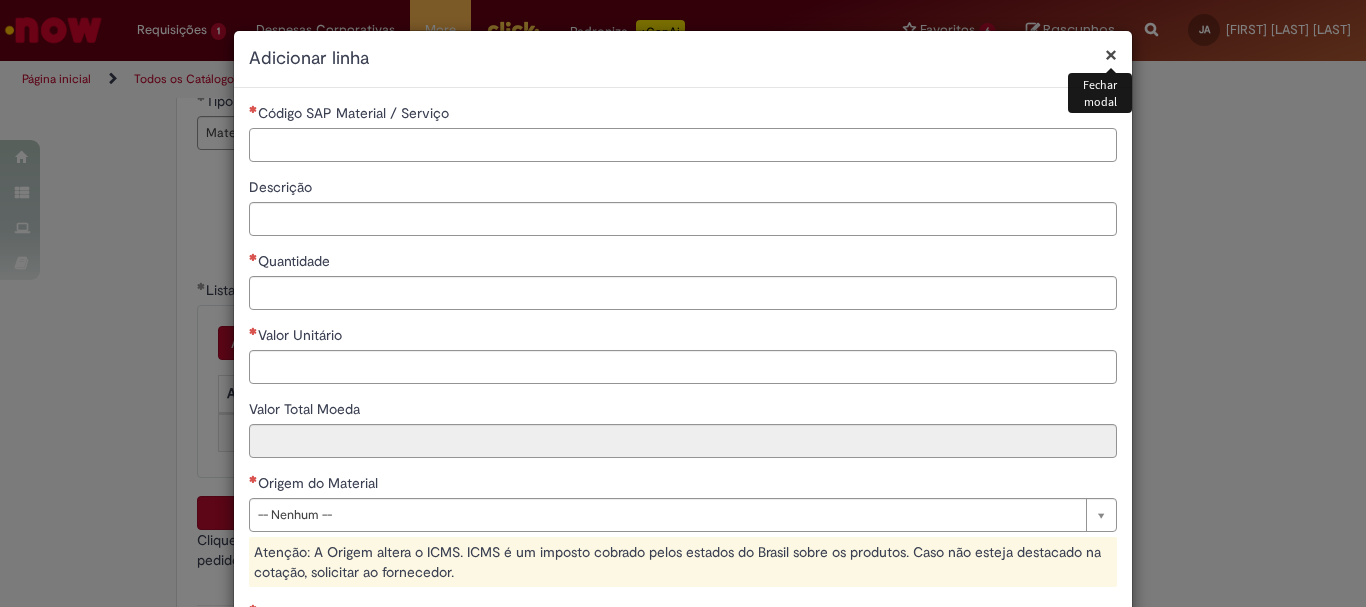 click on "Código SAP Material / Serviço" at bounding box center (683, 145) 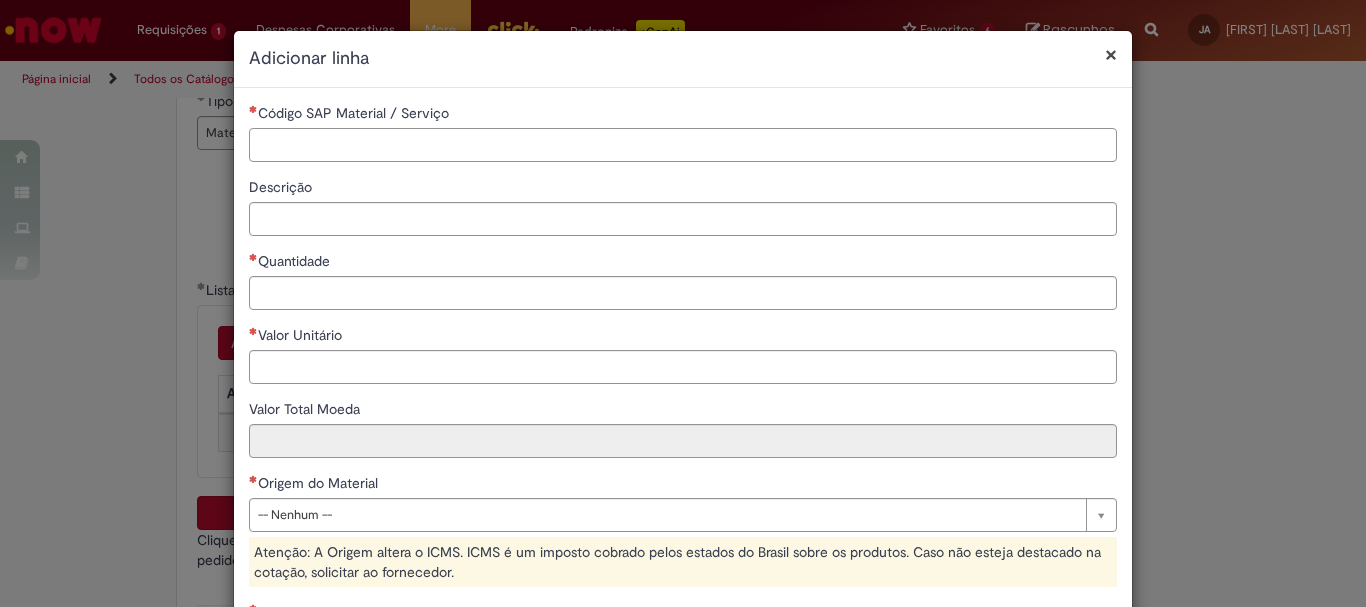 paste on "********" 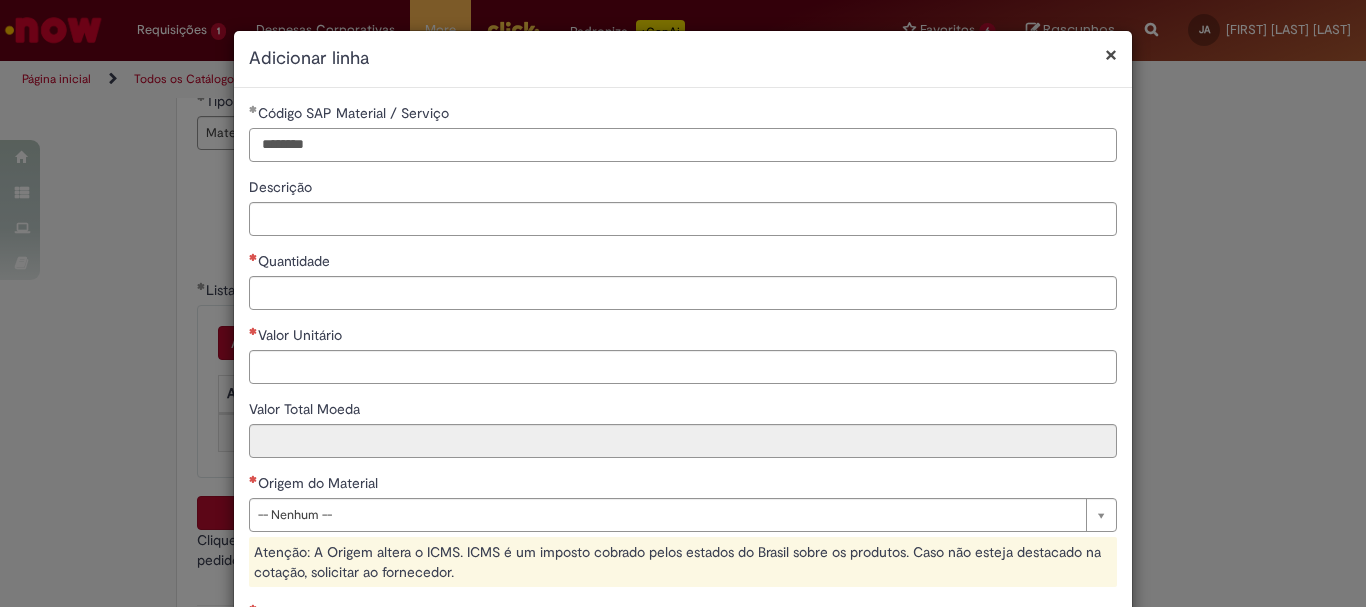 type on "********" 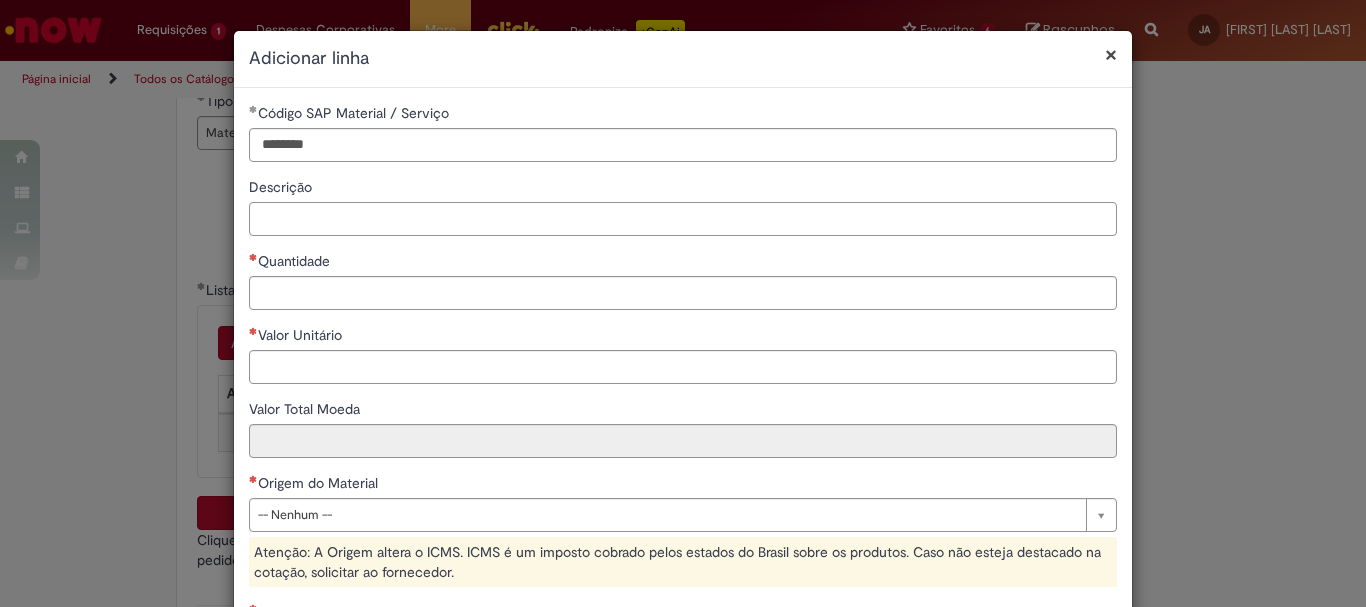 paste on "**********" 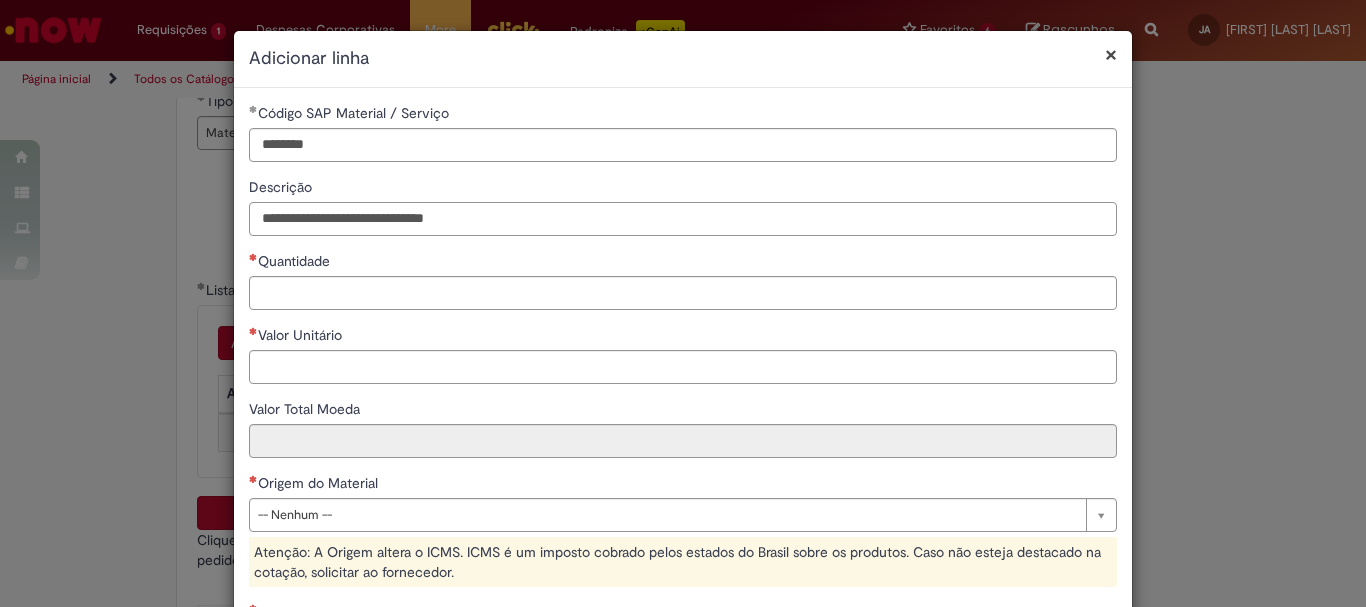type on "**********" 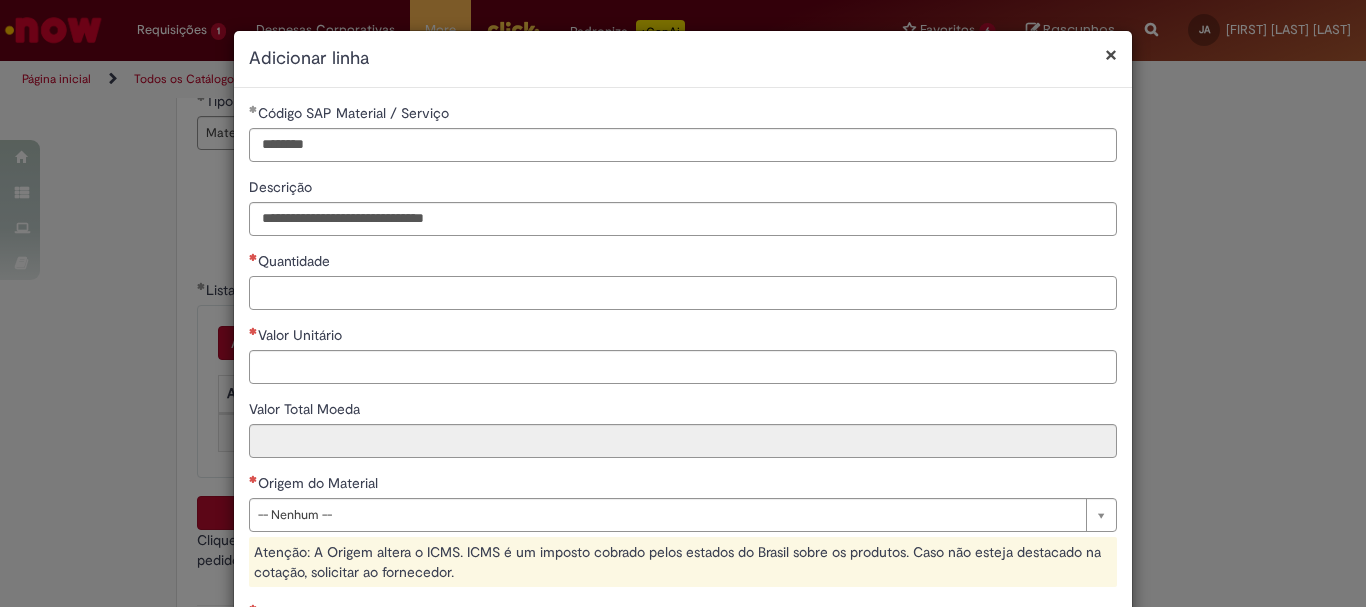 click on "Quantidade" at bounding box center (683, 293) 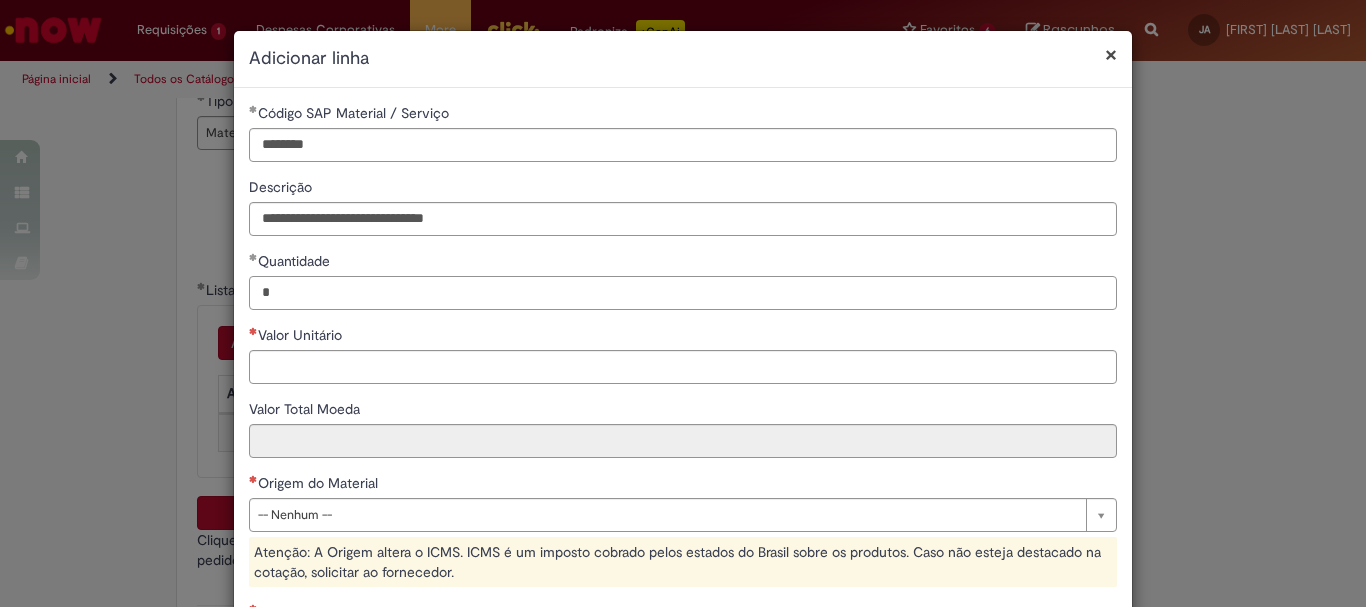 type on "*" 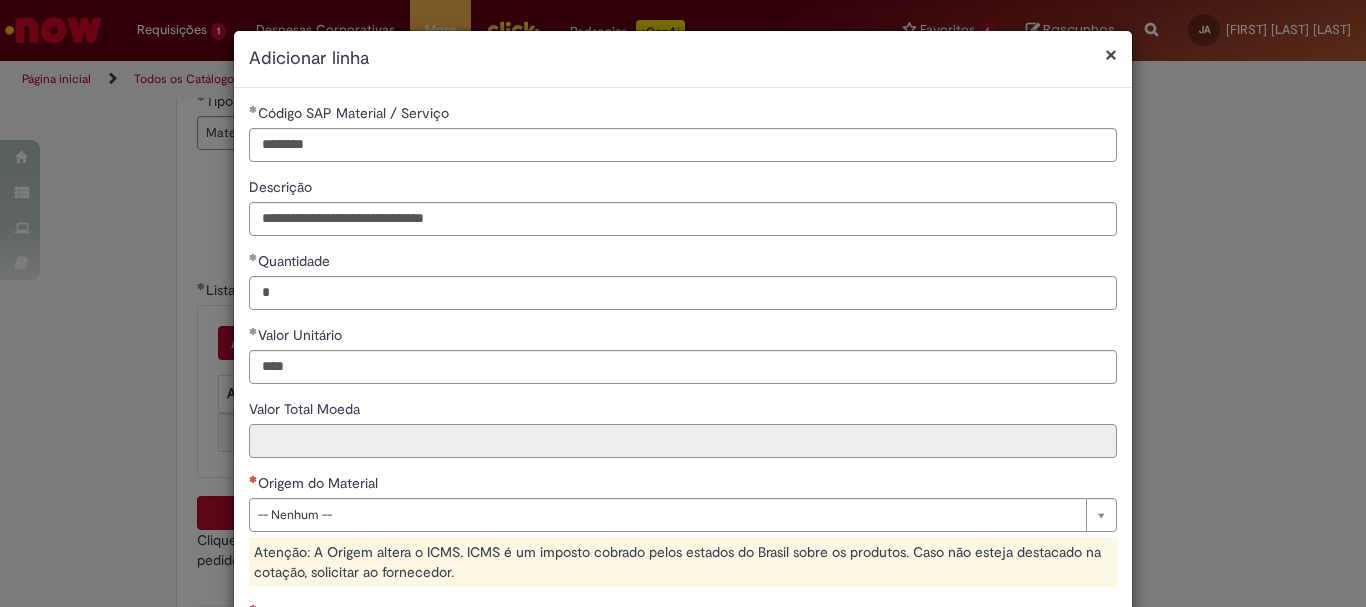 type on "********" 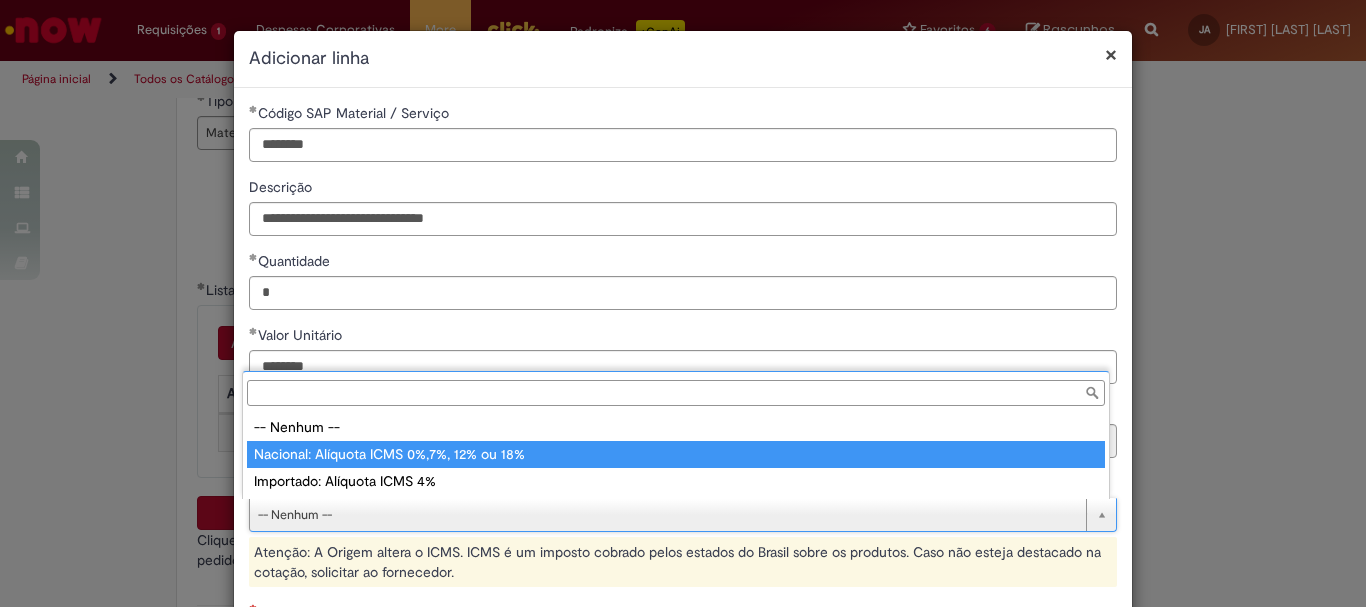 type on "**********" 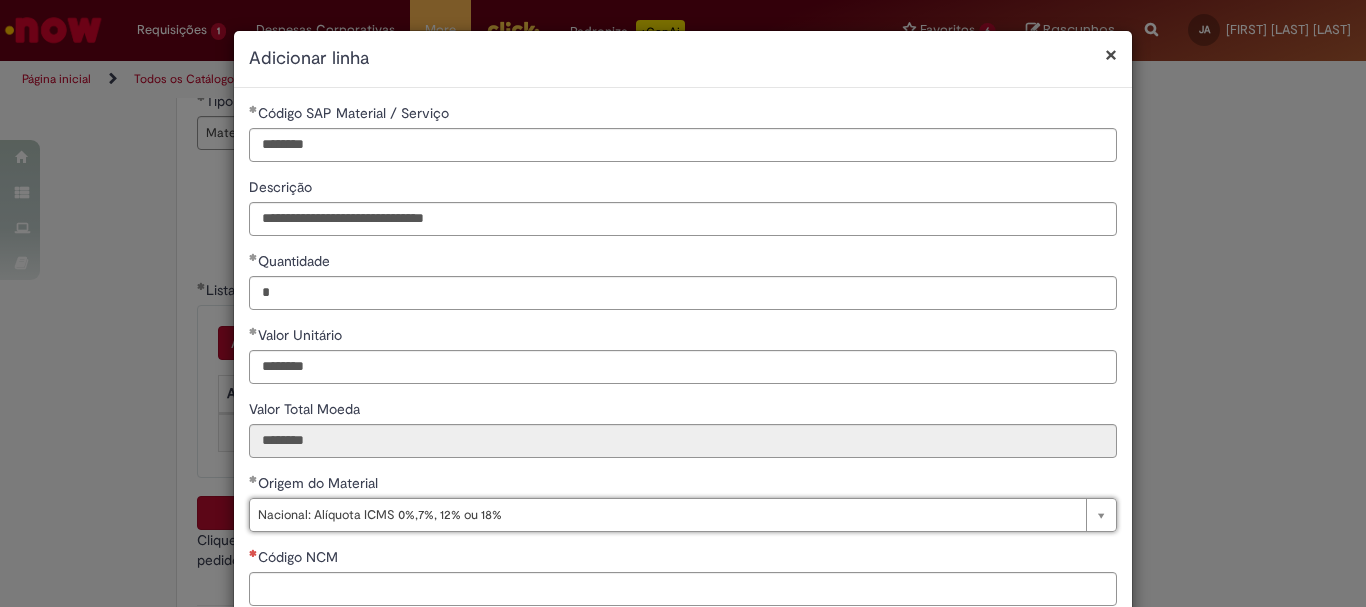 scroll, scrollTop: 200, scrollLeft: 0, axis: vertical 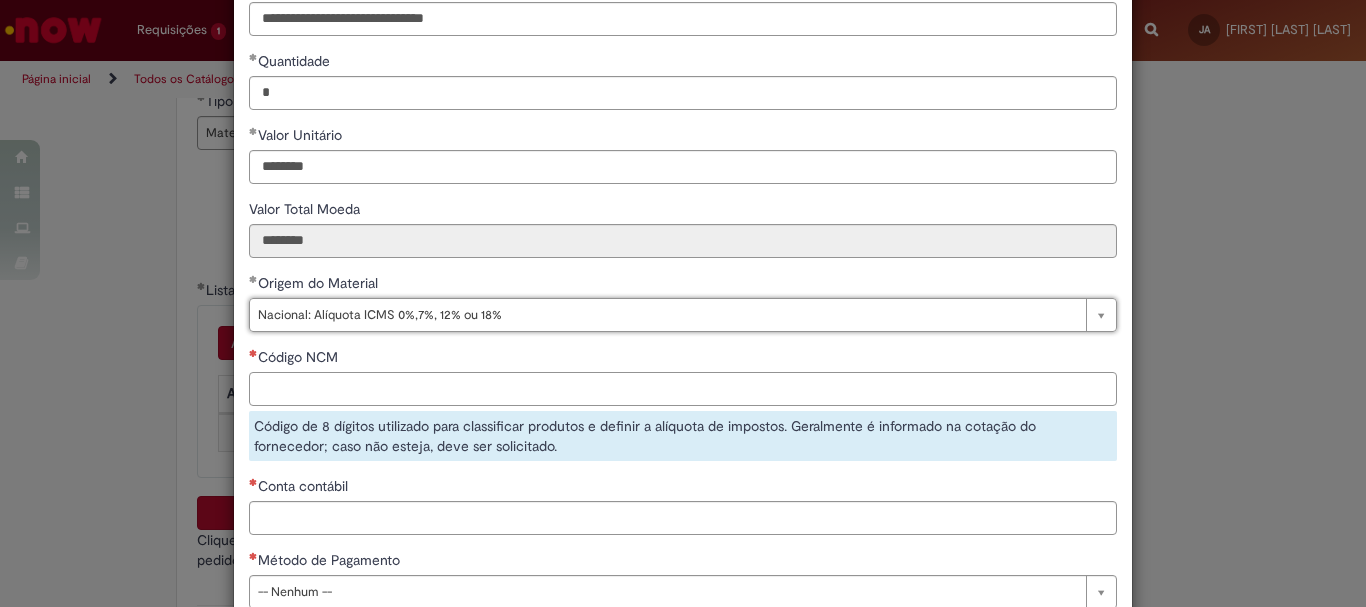 click on "Código NCM" at bounding box center [683, 389] 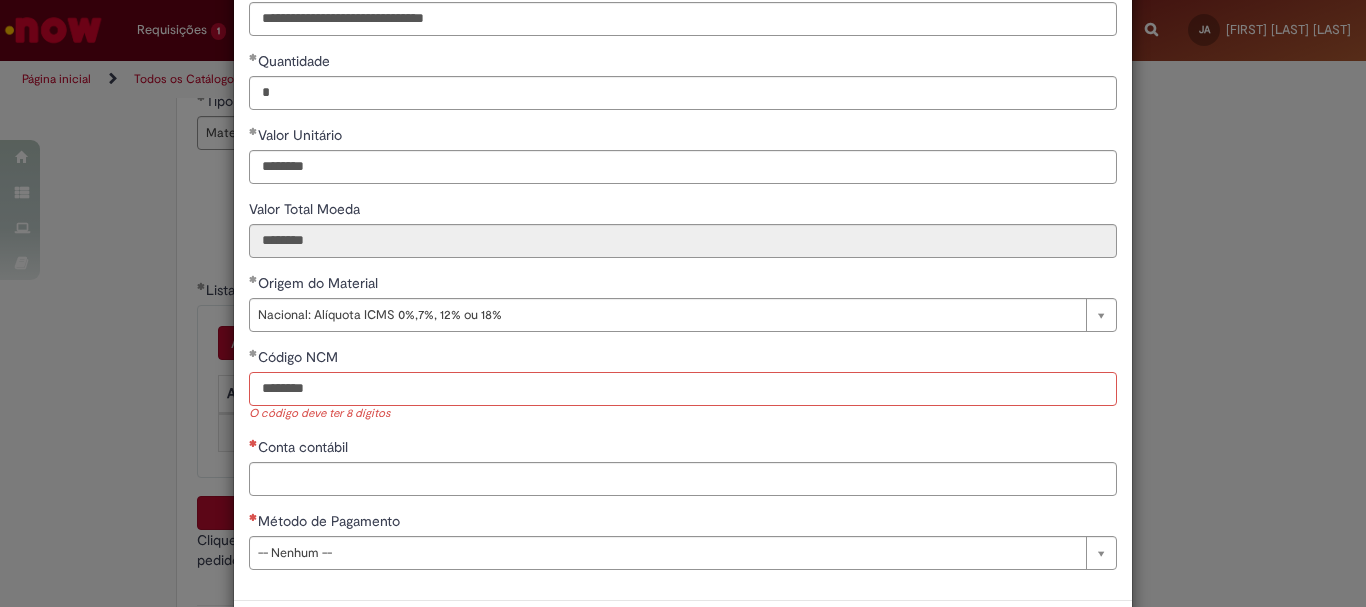type on "********" 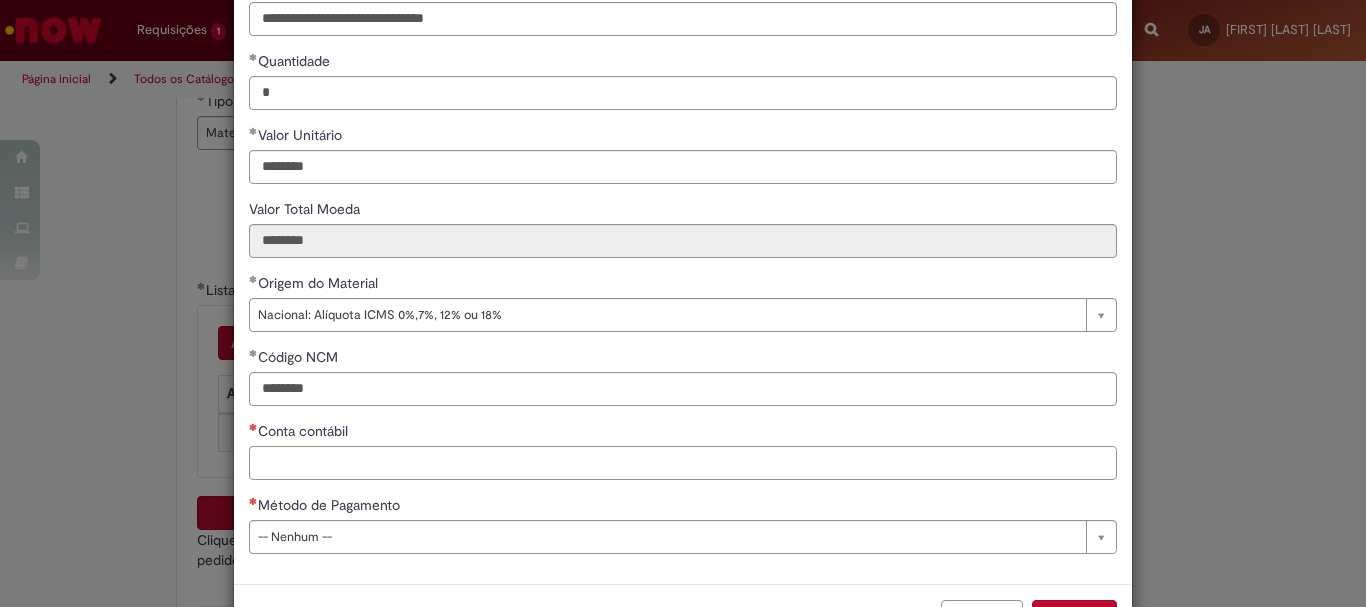paste on "********" 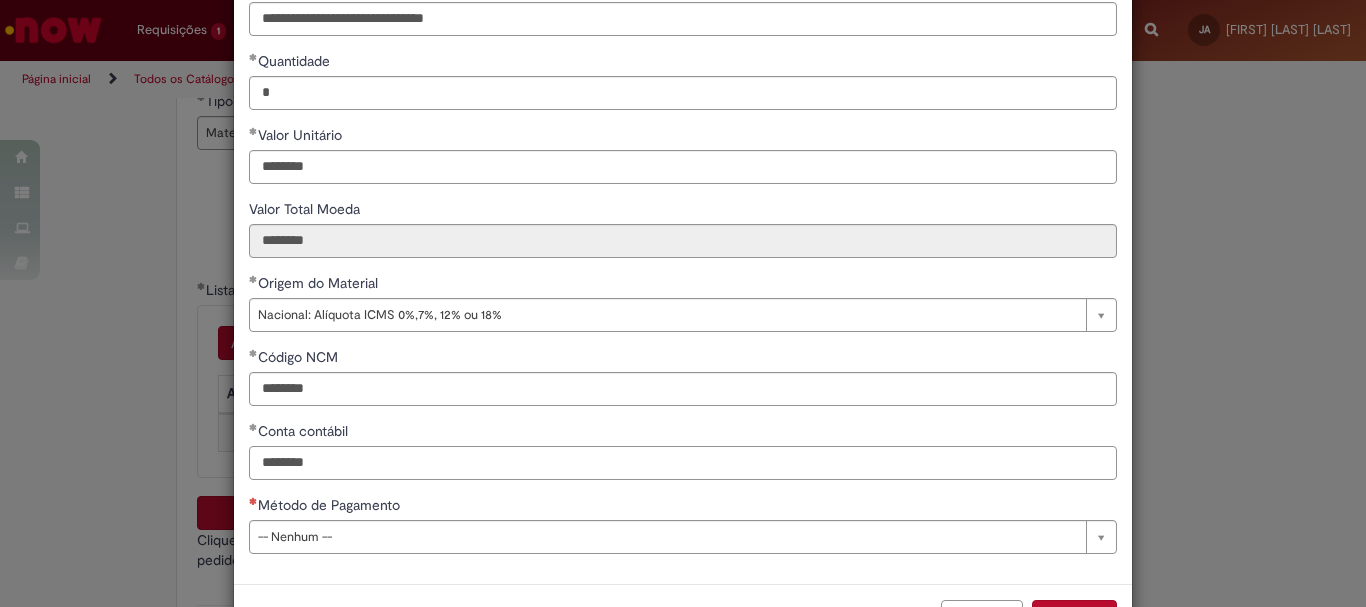 type on "********" 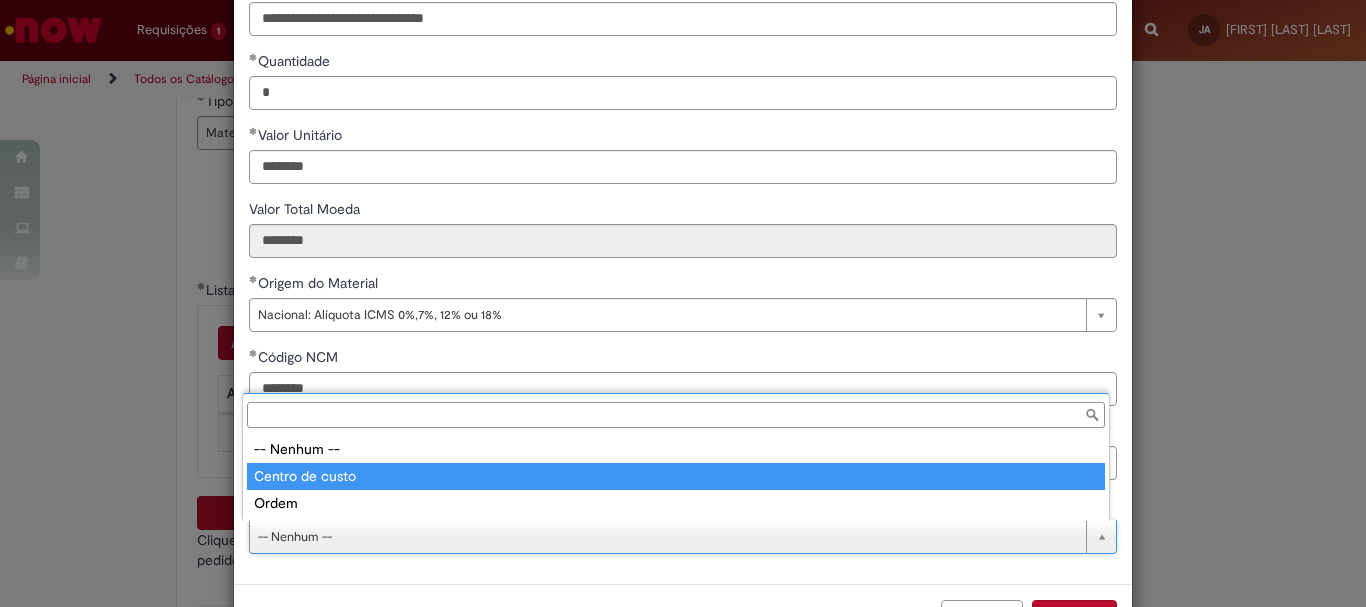 type on "**********" 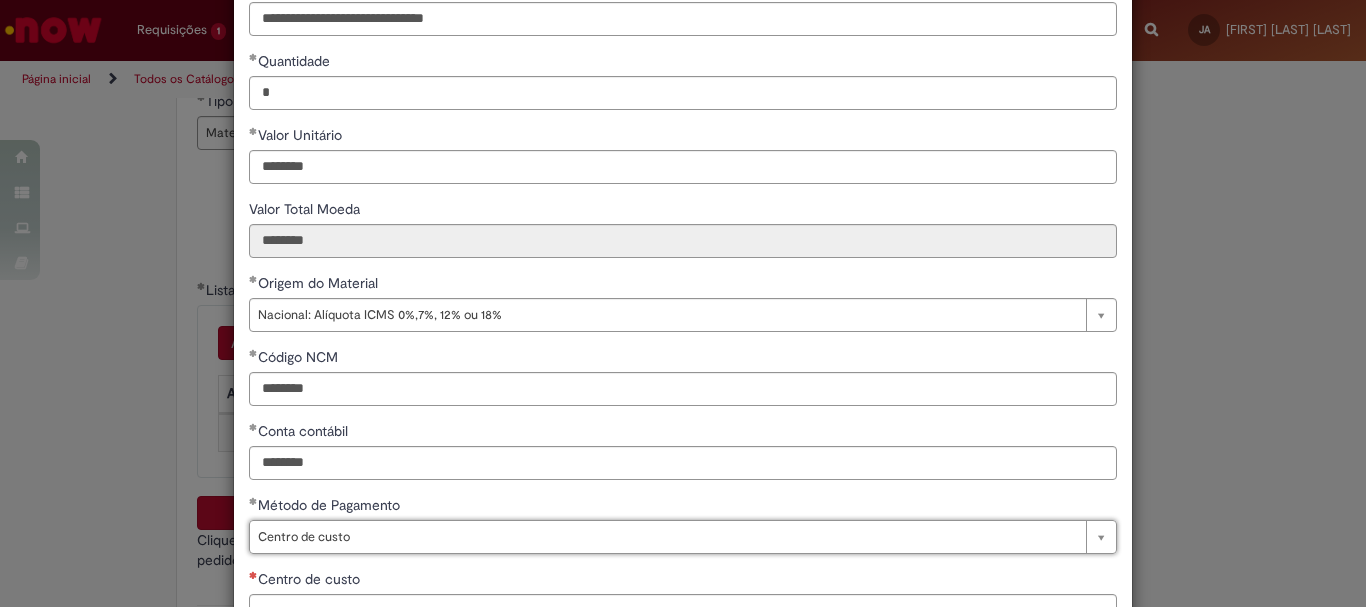 scroll, scrollTop: 347, scrollLeft: 0, axis: vertical 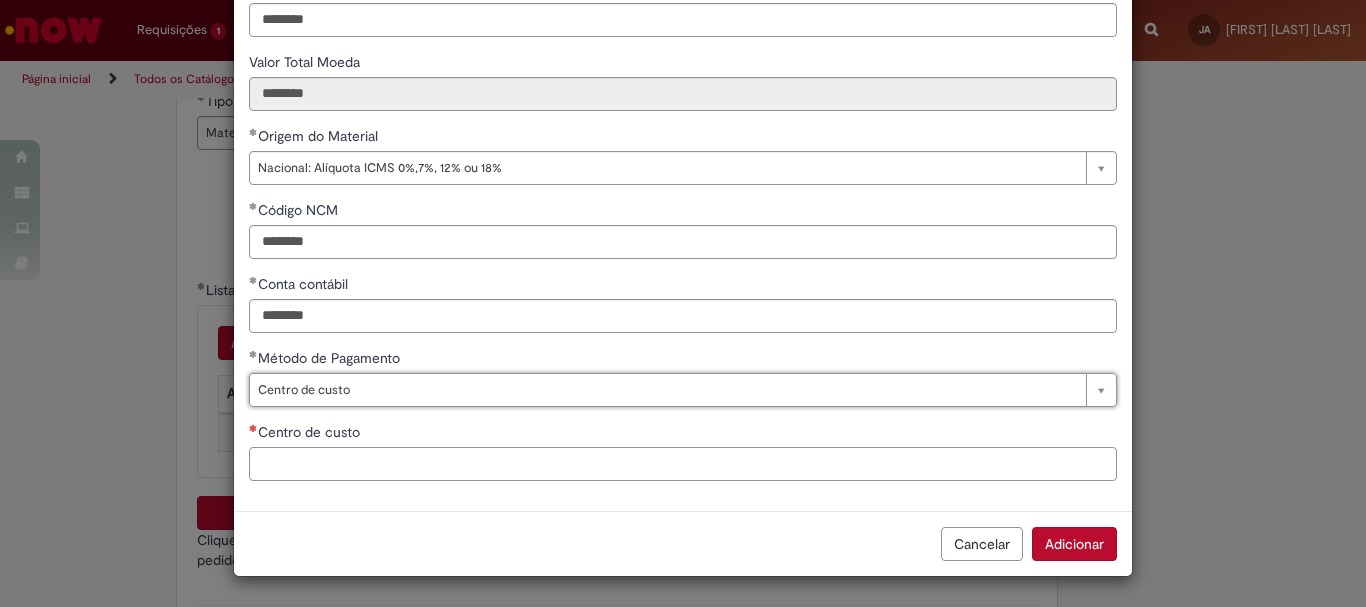 click on "Centro de custo" at bounding box center (683, 464) 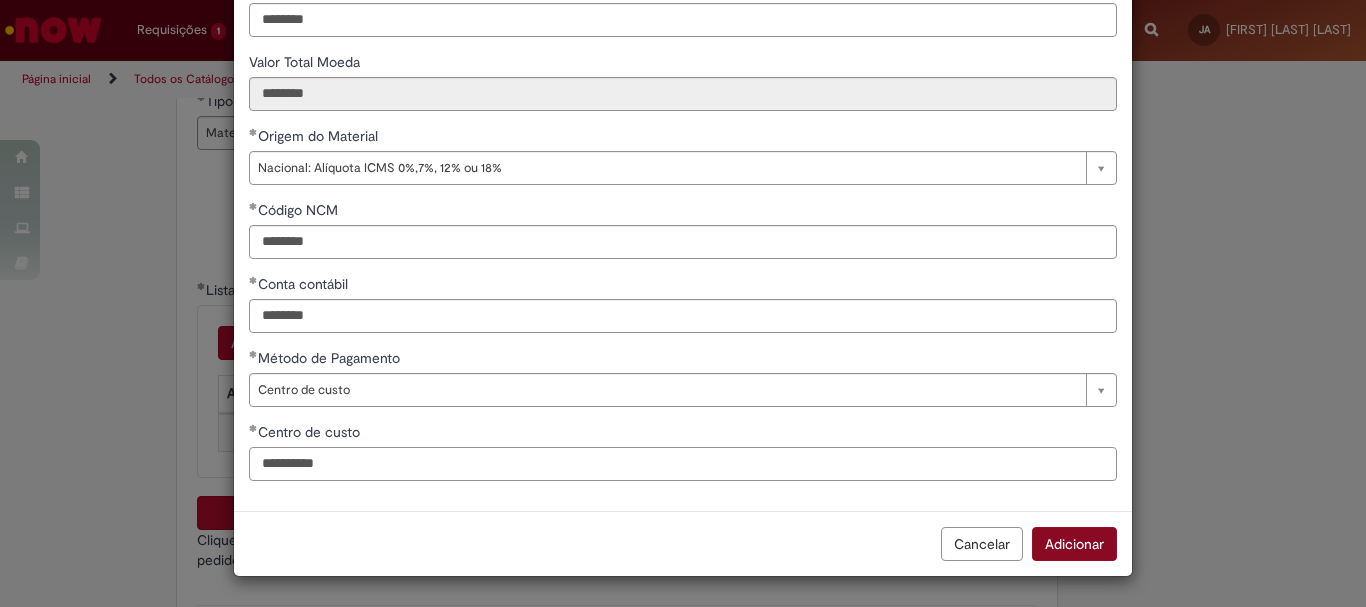 type on "**********" 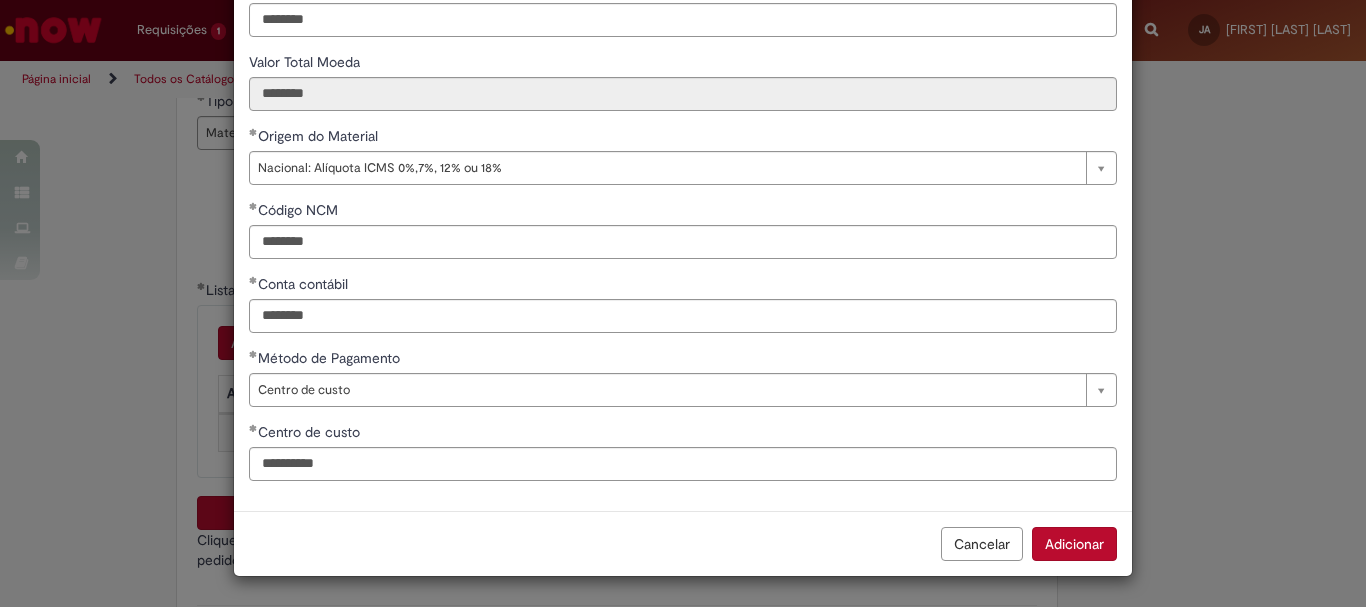 click on "Adicionar" at bounding box center (1074, 544) 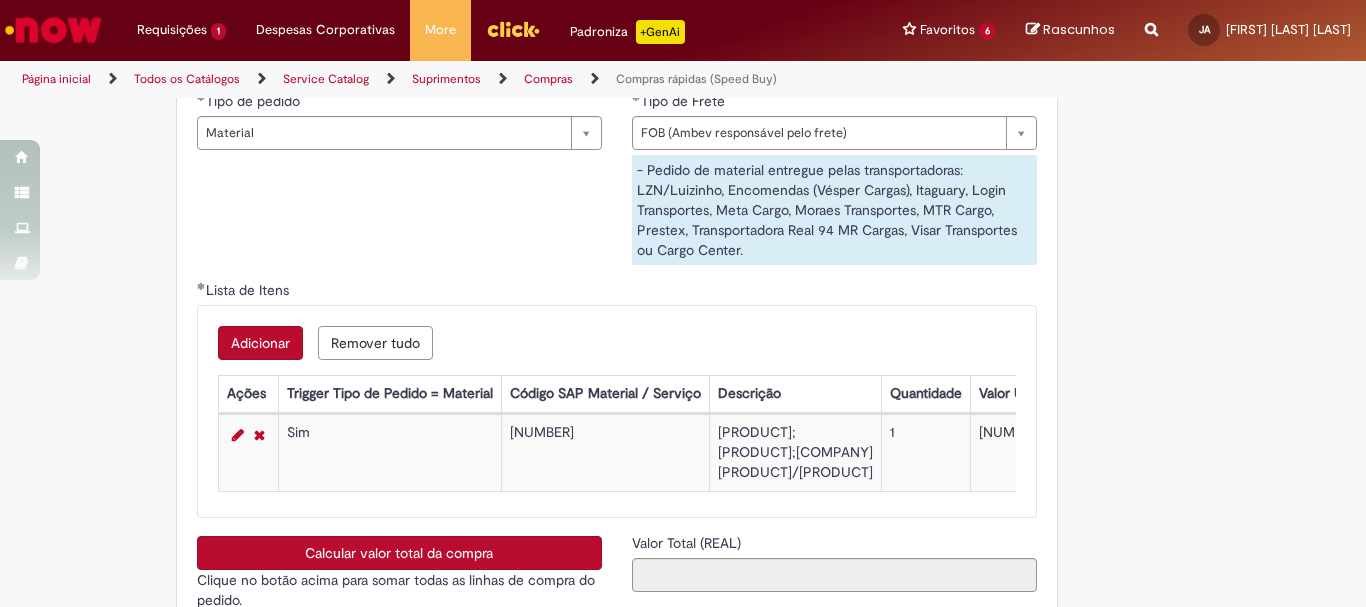 scroll, scrollTop: 3300, scrollLeft: 0, axis: vertical 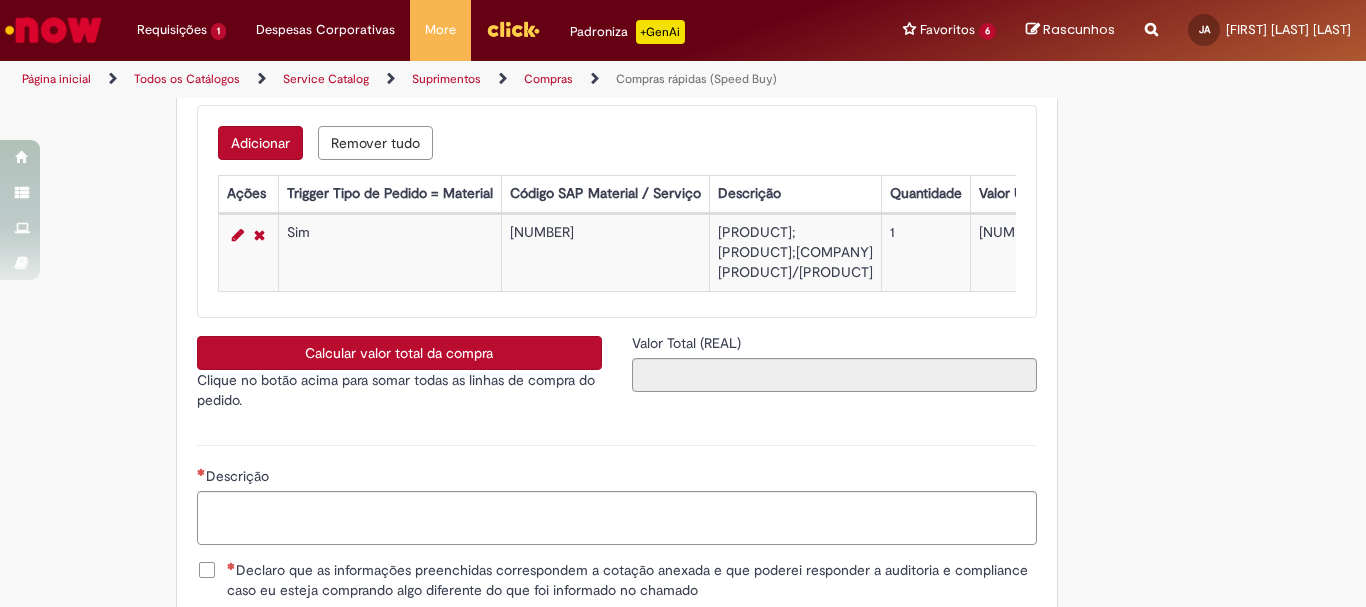 click on "Calcular valor total da compra" at bounding box center (399, 353) 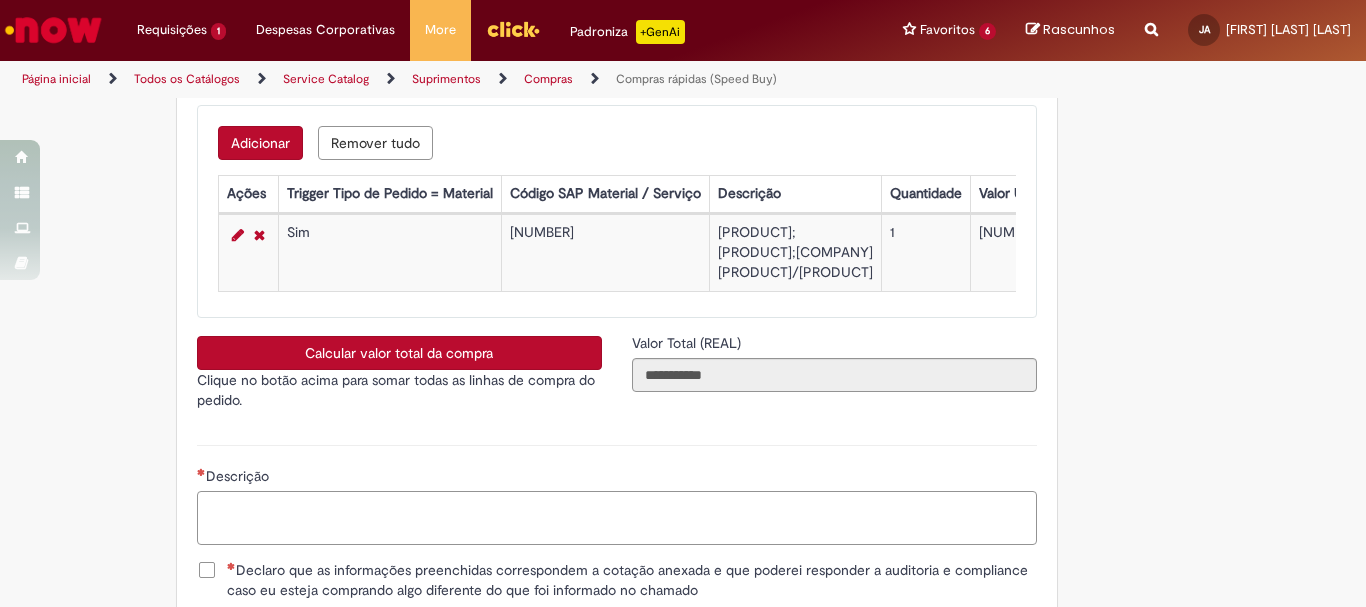 click on "Descrição" at bounding box center [617, 518] 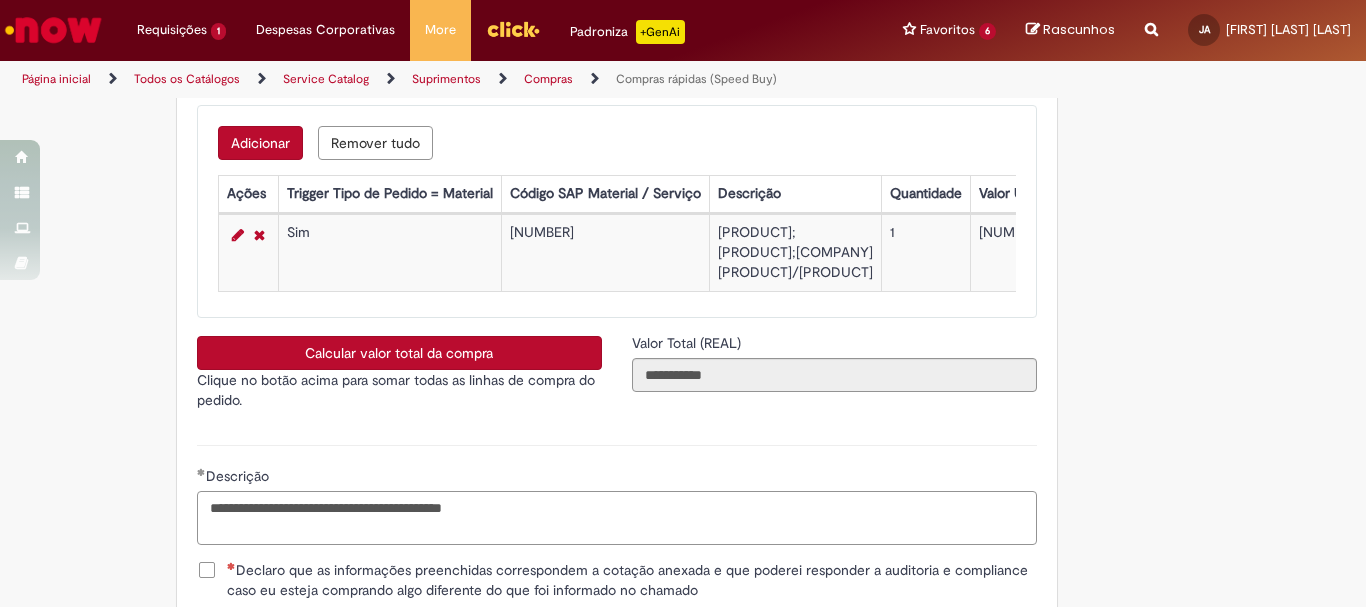 scroll, scrollTop: 3500, scrollLeft: 0, axis: vertical 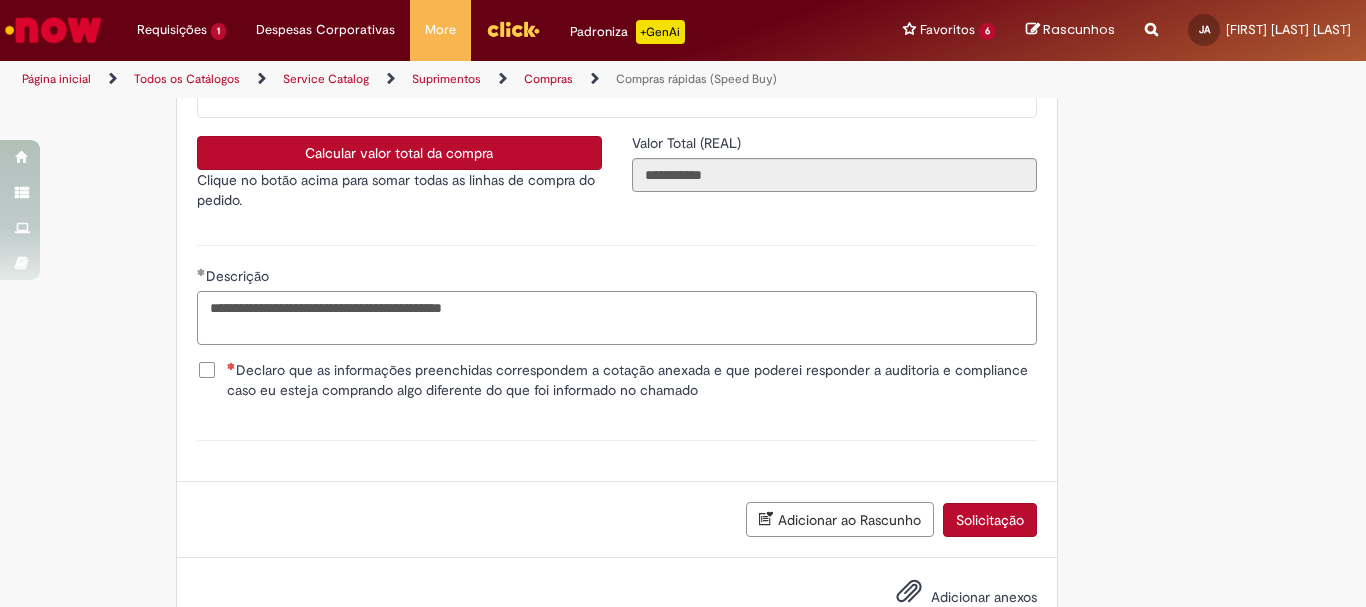 type on "**********" 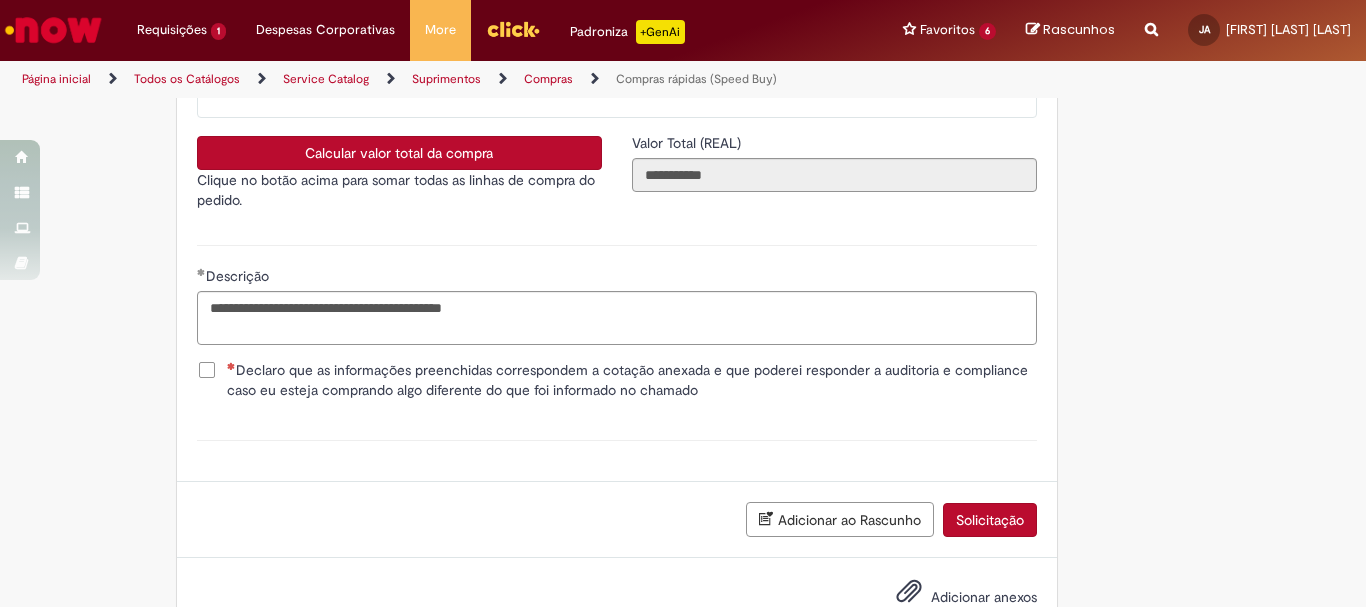 click on "Declaro que as informações preenchidas correspondem a cotação anexada e que poderei responder a auditoria e compliance caso eu esteja comprando algo diferente do que foi informado no chamado" at bounding box center [632, 380] 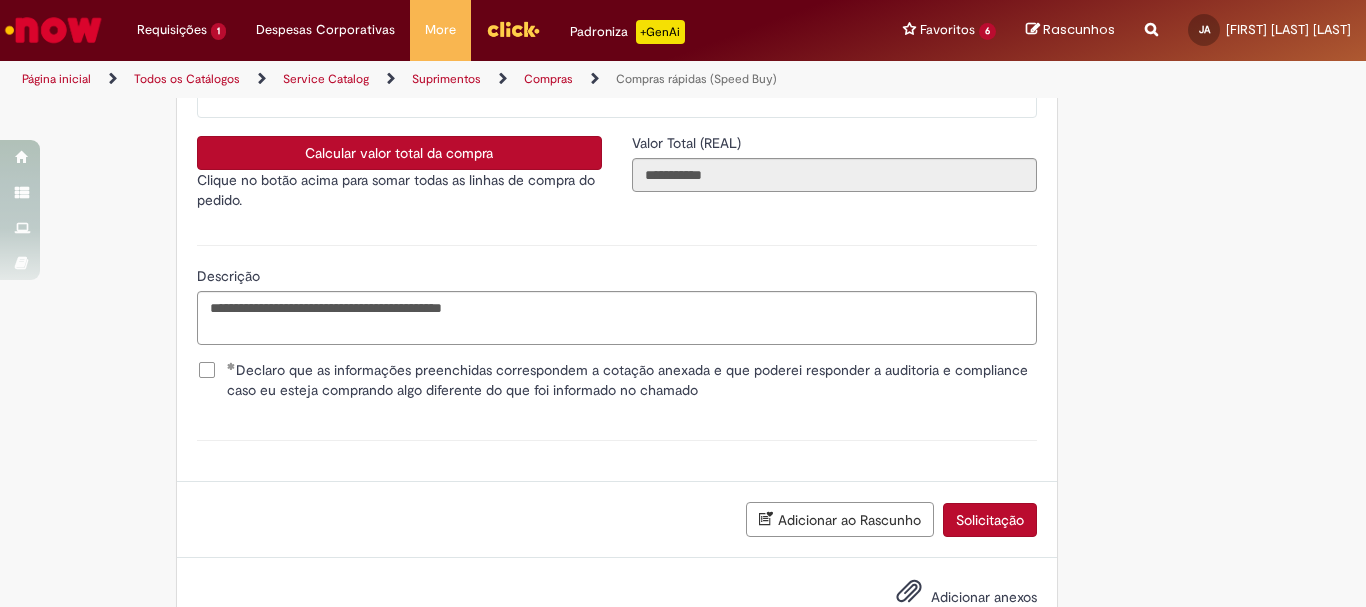 click on "Solicitação" at bounding box center (990, 520) 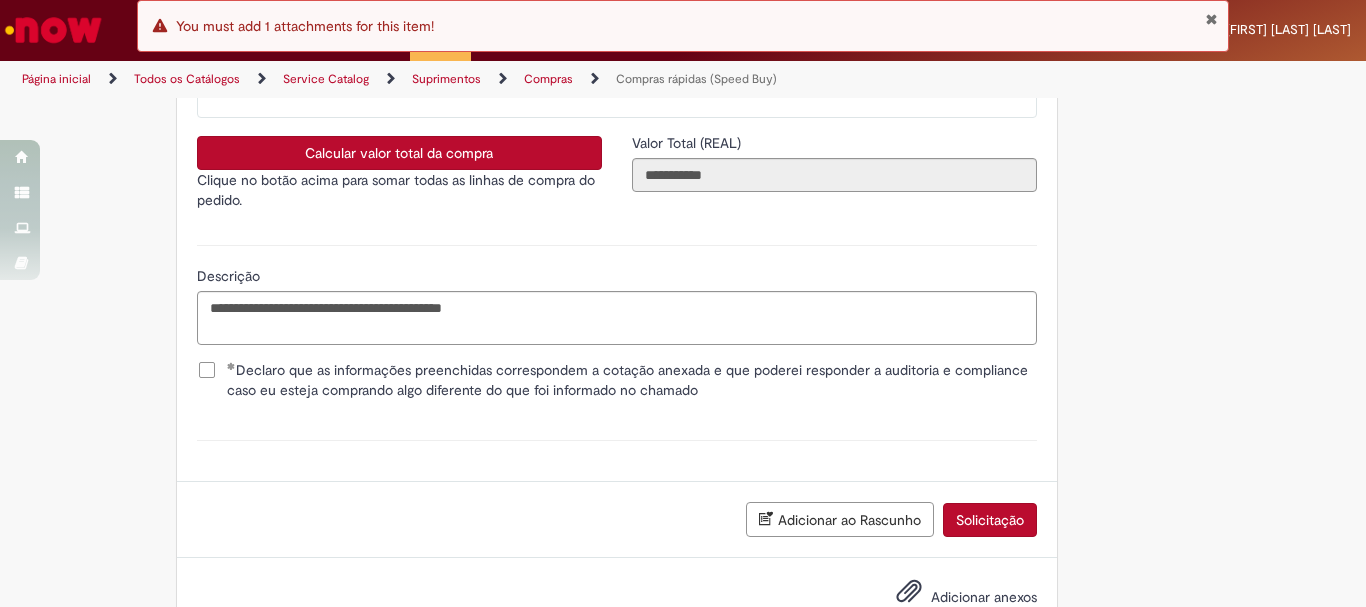 scroll, scrollTop: 3576, scrollLeft: 0, axis: vertical 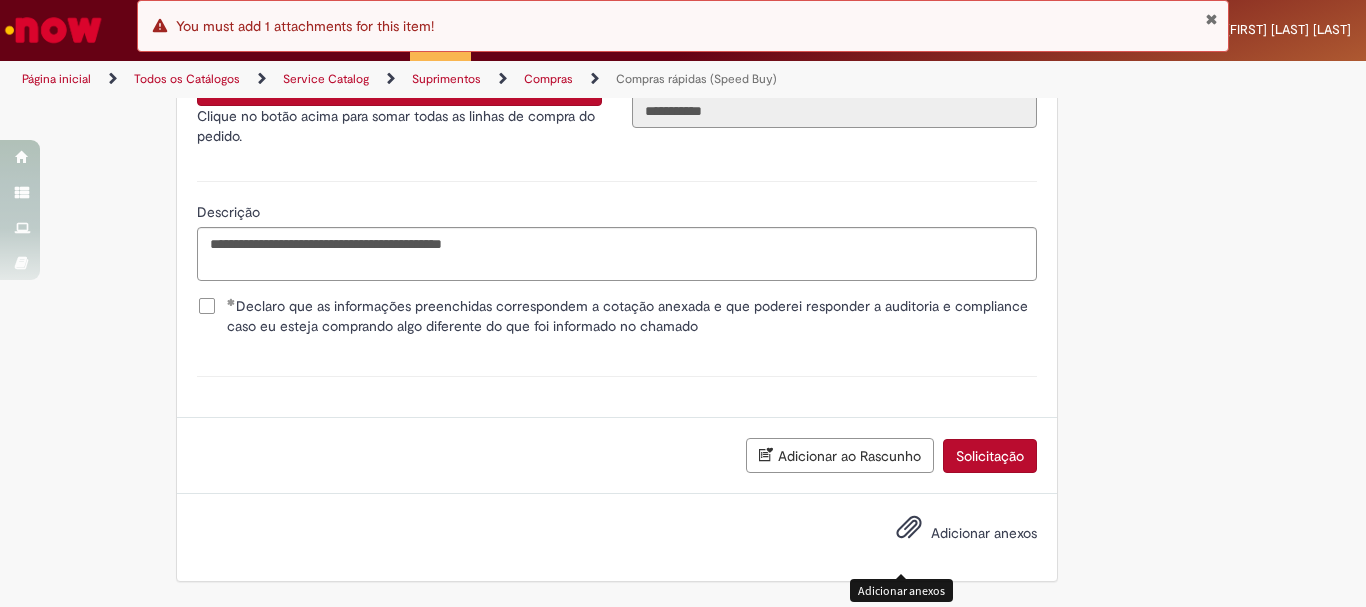 click at bounding box center [909, 528] 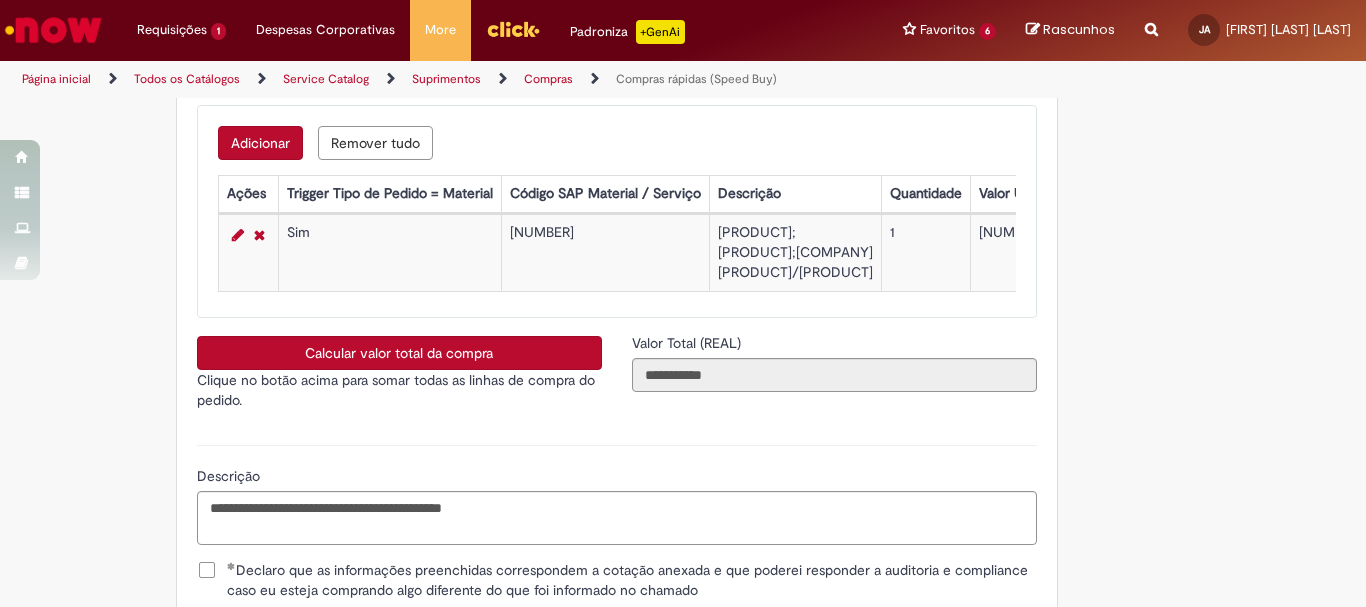 scroll, scrollTop: 3500, scrollLeft: 0, axis: vertical 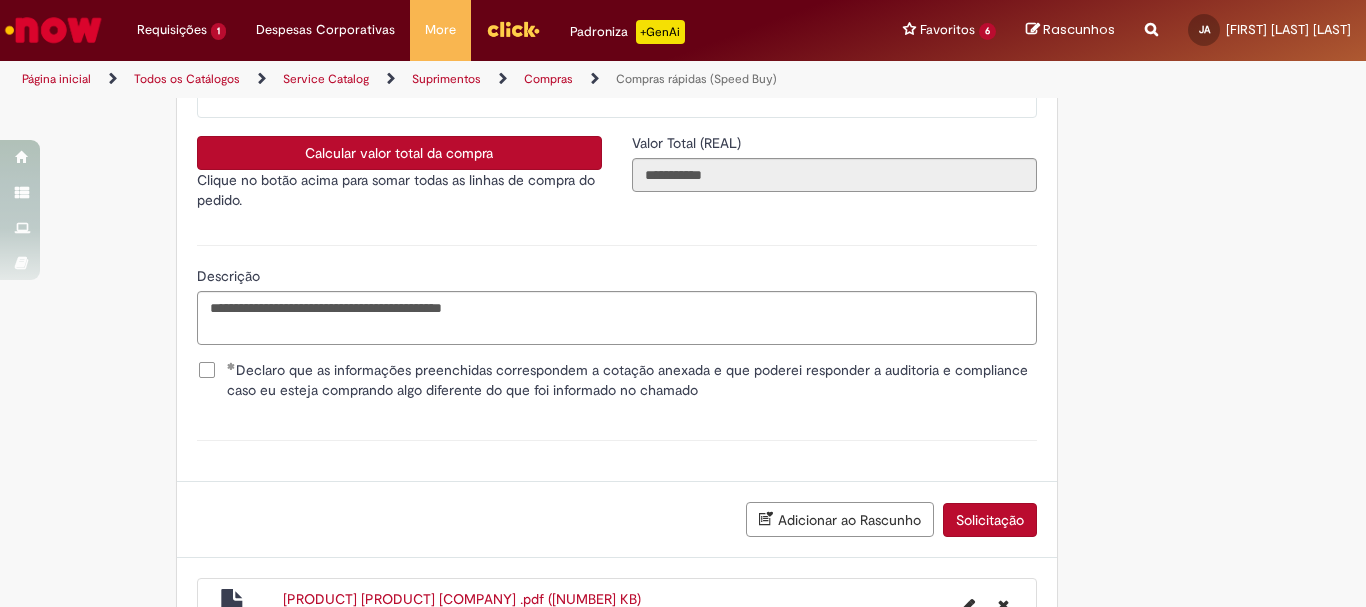 click on "Solicitação" at bounding box center [990, 520] 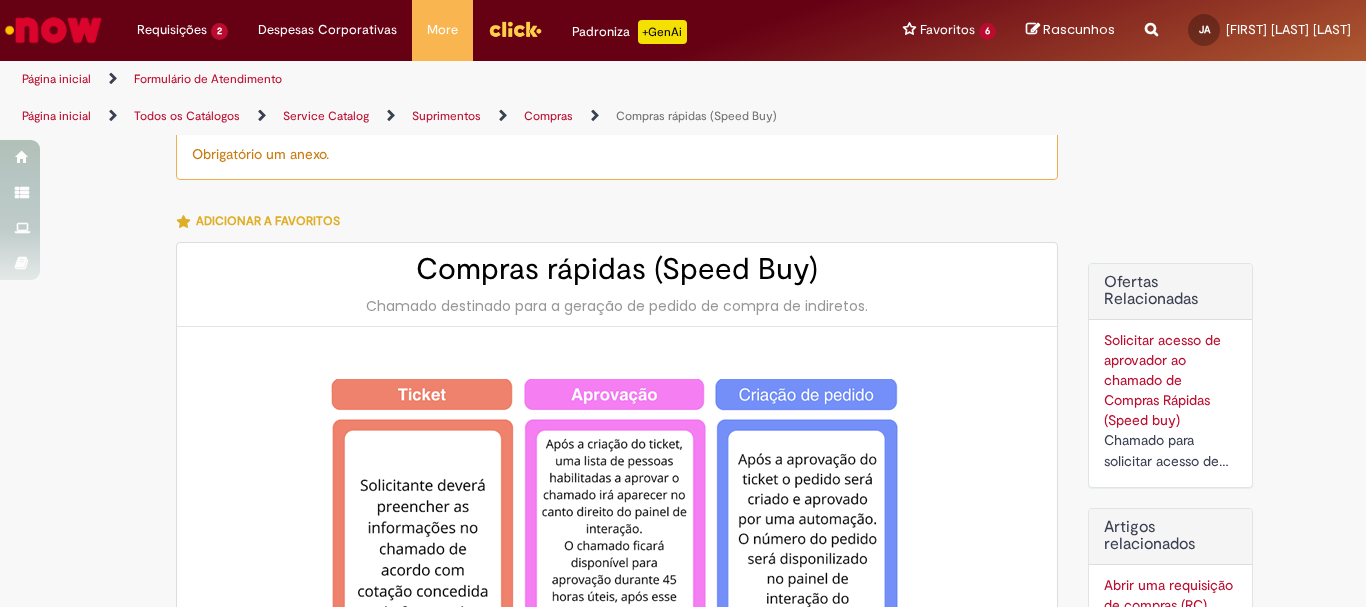 scroll, scrollTop: 0, scrollLeft: 0, axis: both 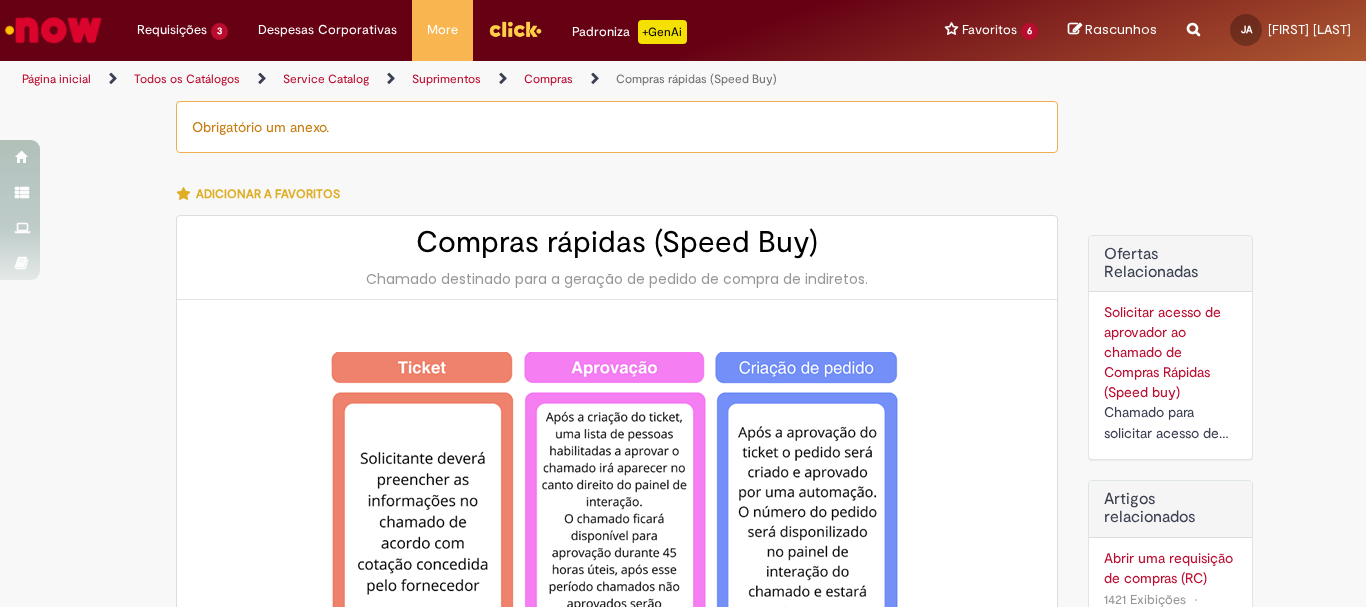 type on "********" 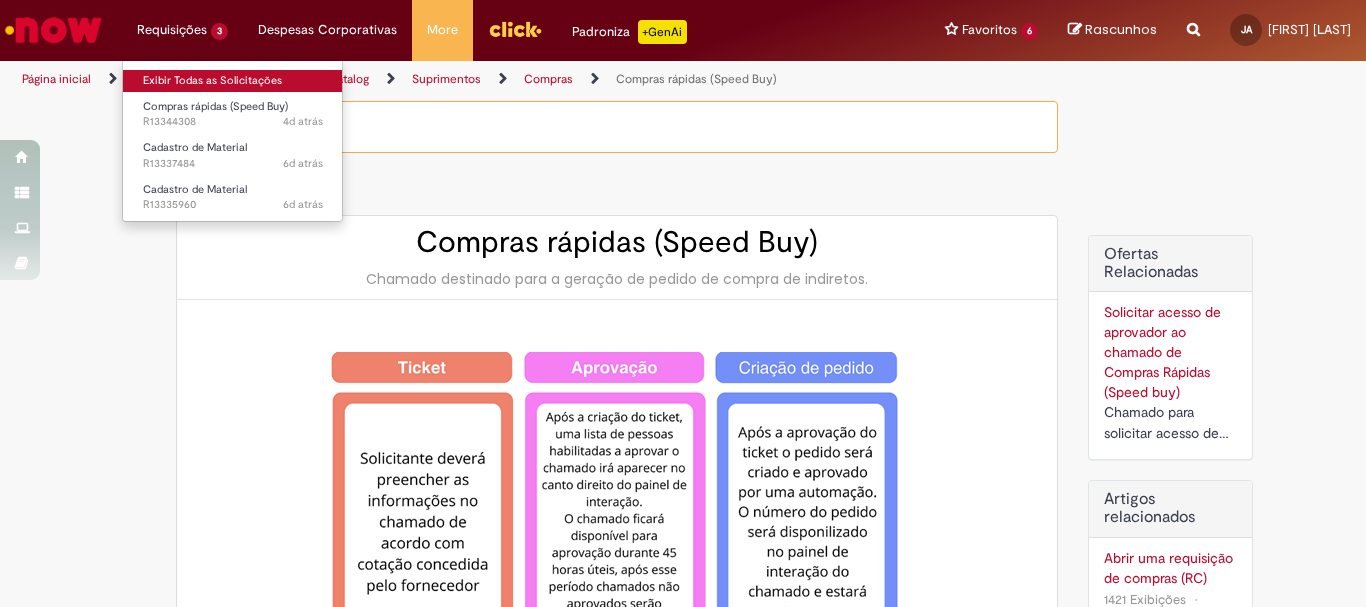 click on "Exibir Todas as Solicitações" at bounding box center [233, 81] 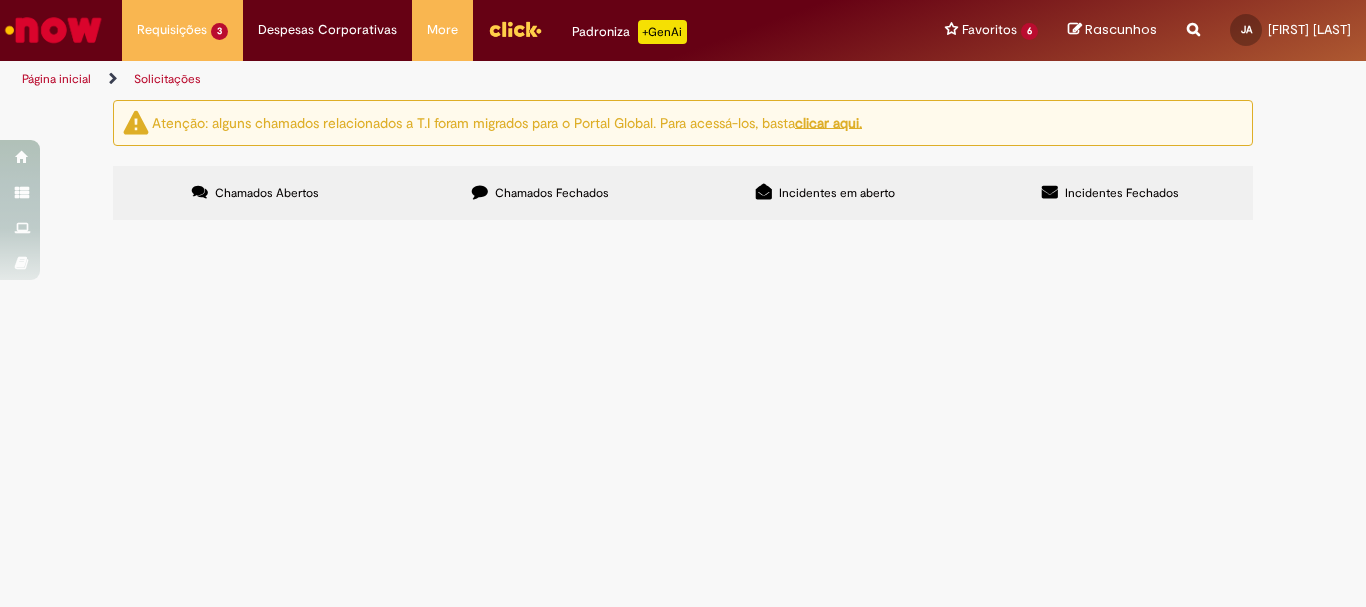 click on "Chamados Fechados" at bounding box center [540, 193] 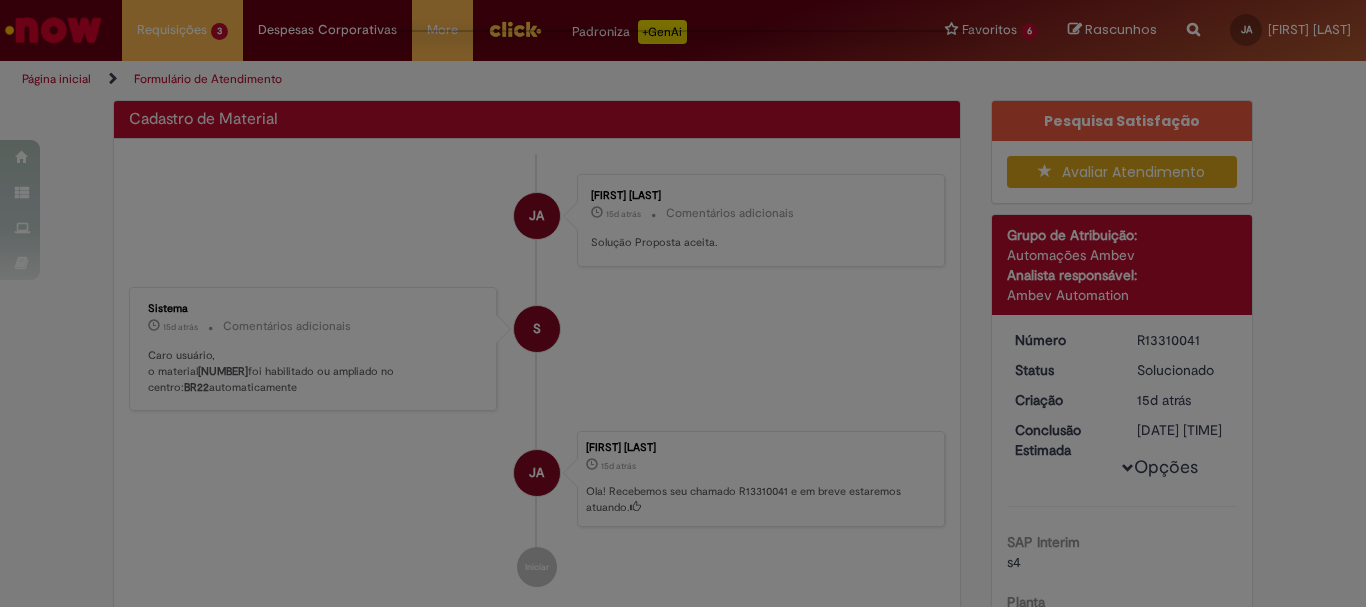 click at bounding box center (683, 303) 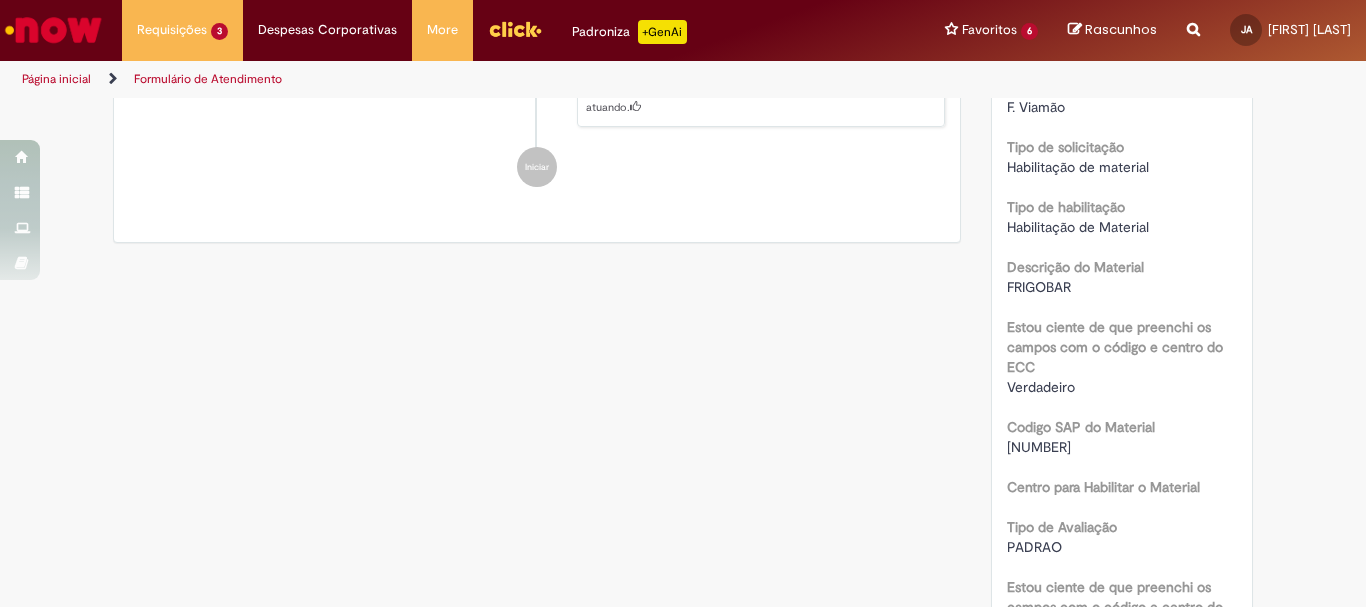 scroll, scrollTop: 115, scrollLeft: 0, axis: vertical 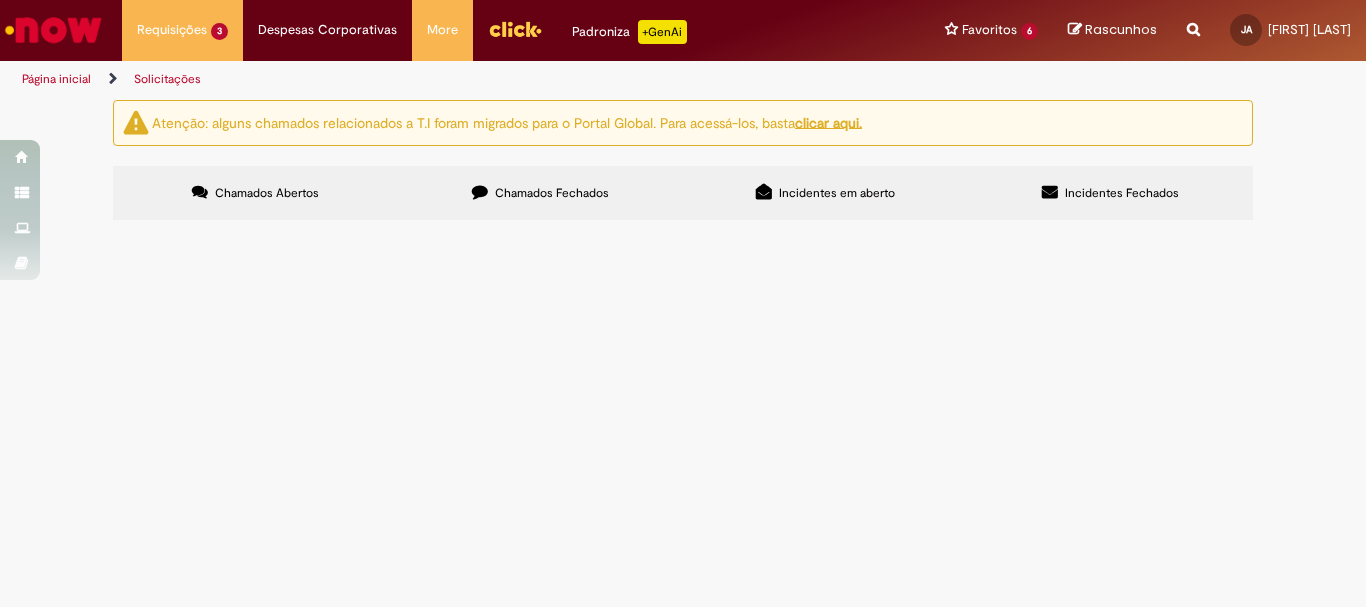 click on "Cadastro de Material" at bounding box center (0, 0) 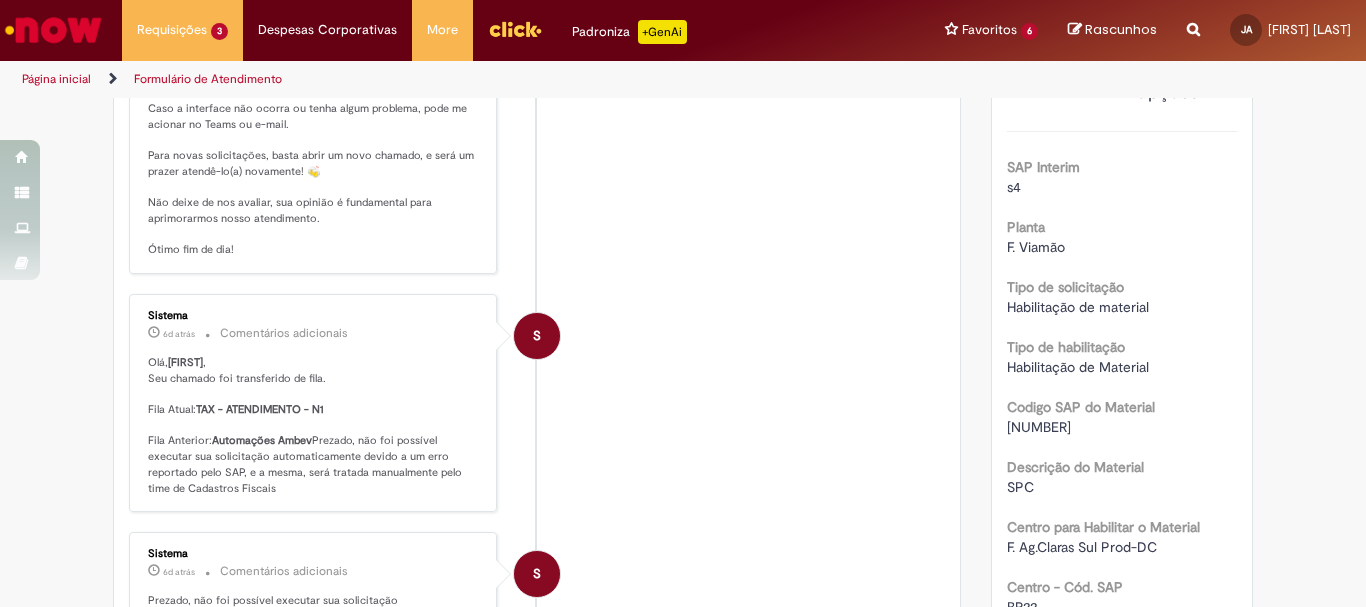 scroll, scrollTop: 615, scrollLeft: 0, axis: vertical 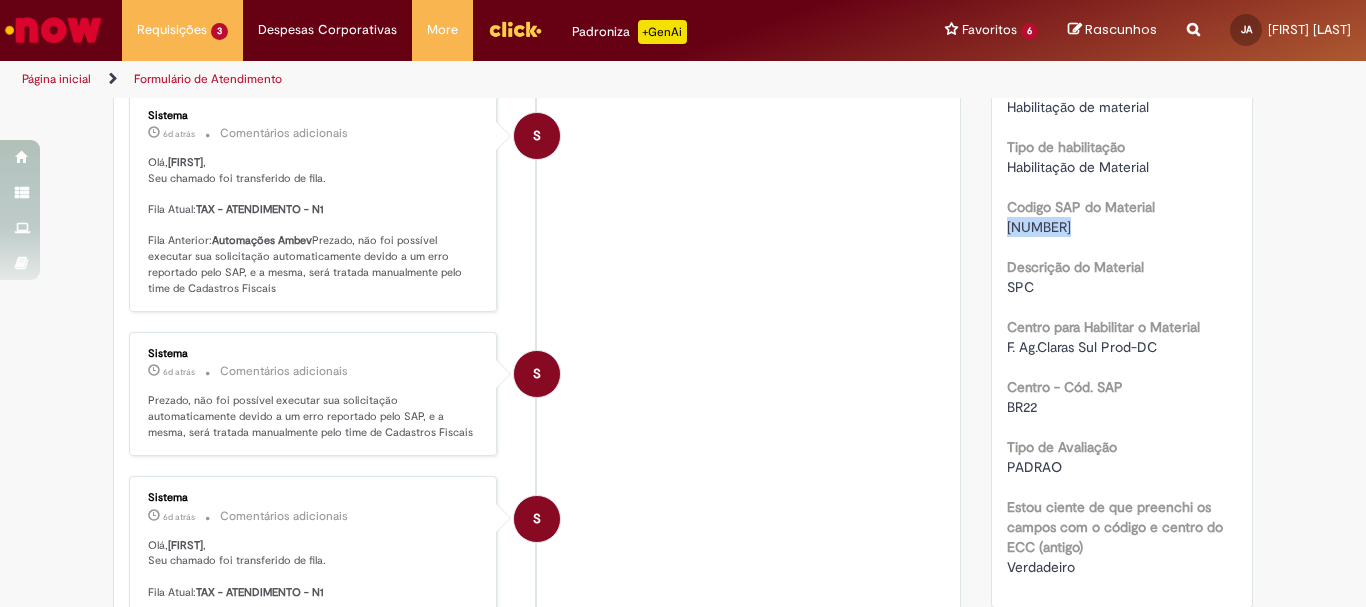 drag, startPoint x: 1057, startPoint y: 243, endPoint x: 971, endPoint y: 255, distance: 86.833176 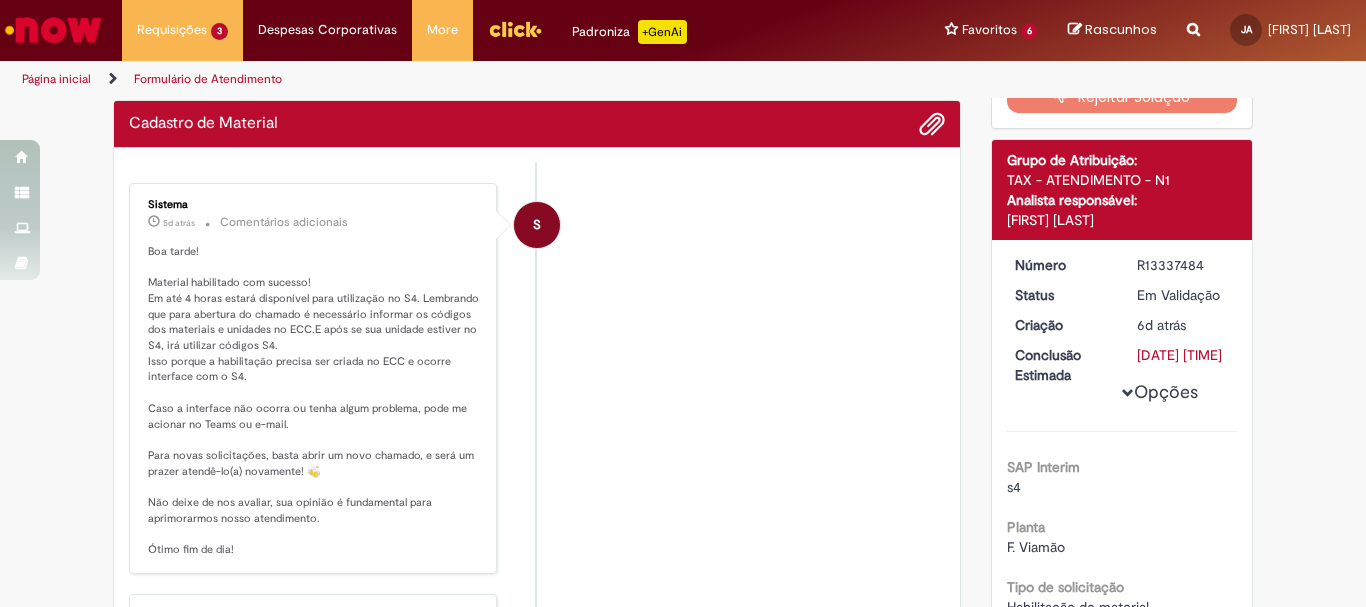 scroll, scrollTop: 0, scrollLeft: 0, axis: both 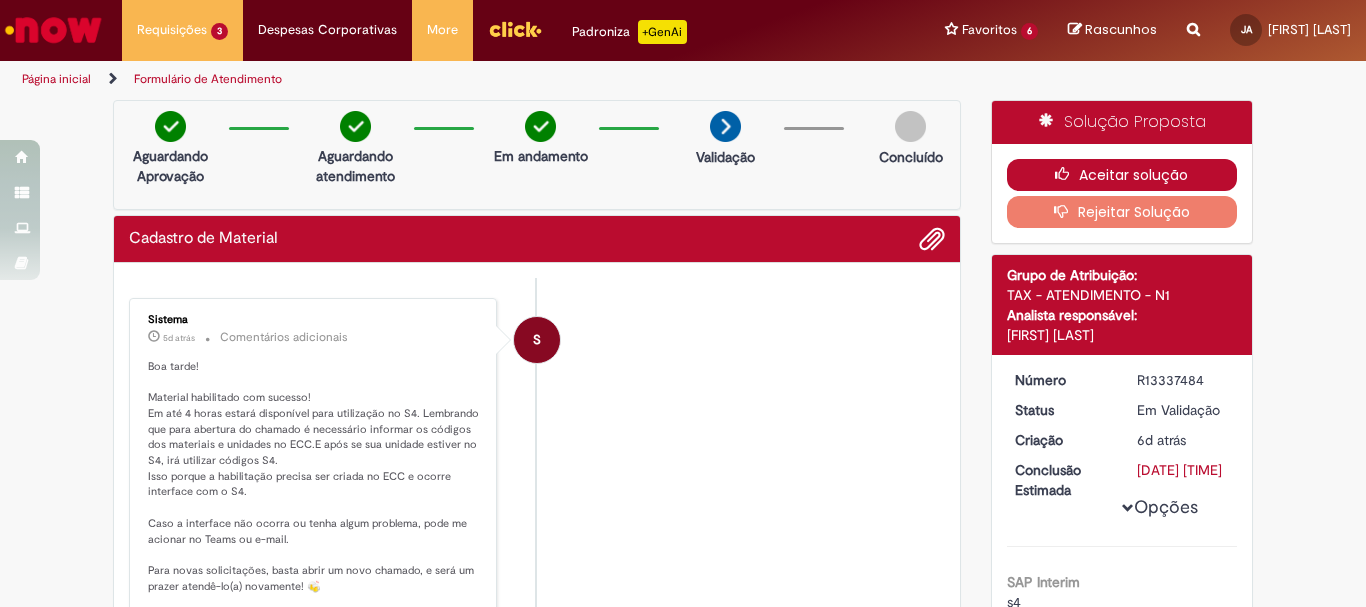 click on "Aceitar solução" at bounding box center [1122, 175] 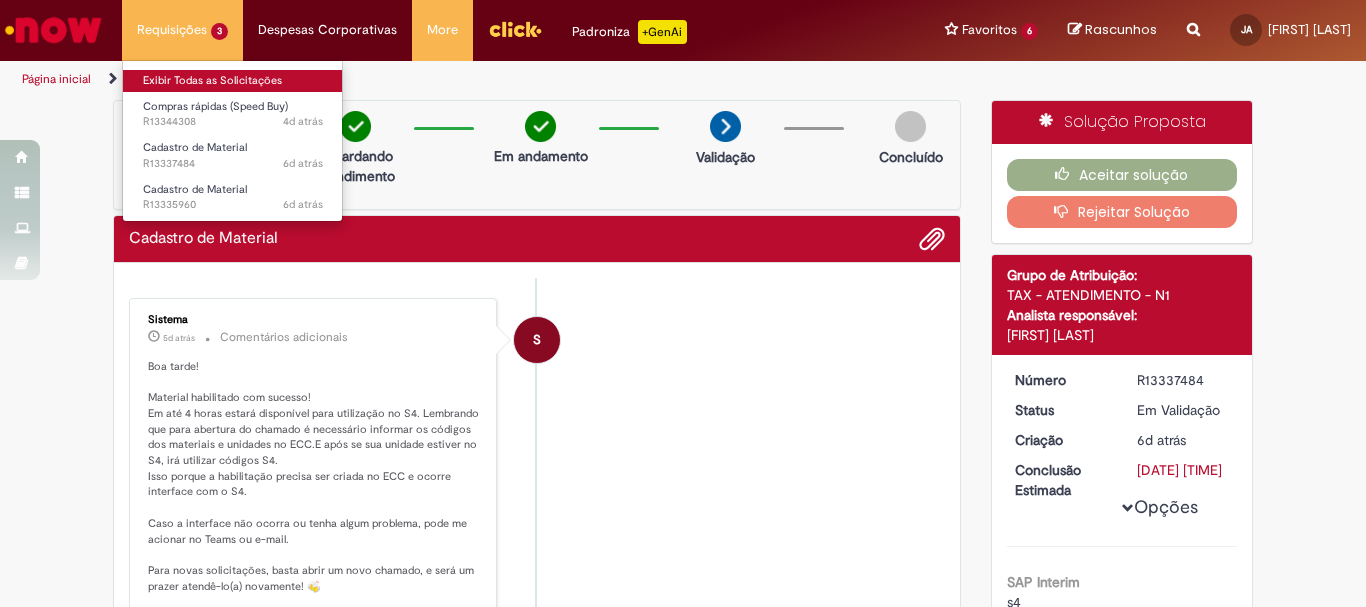 click on "Exibir Todas as Solicitações" at bounding box center (233, 81) 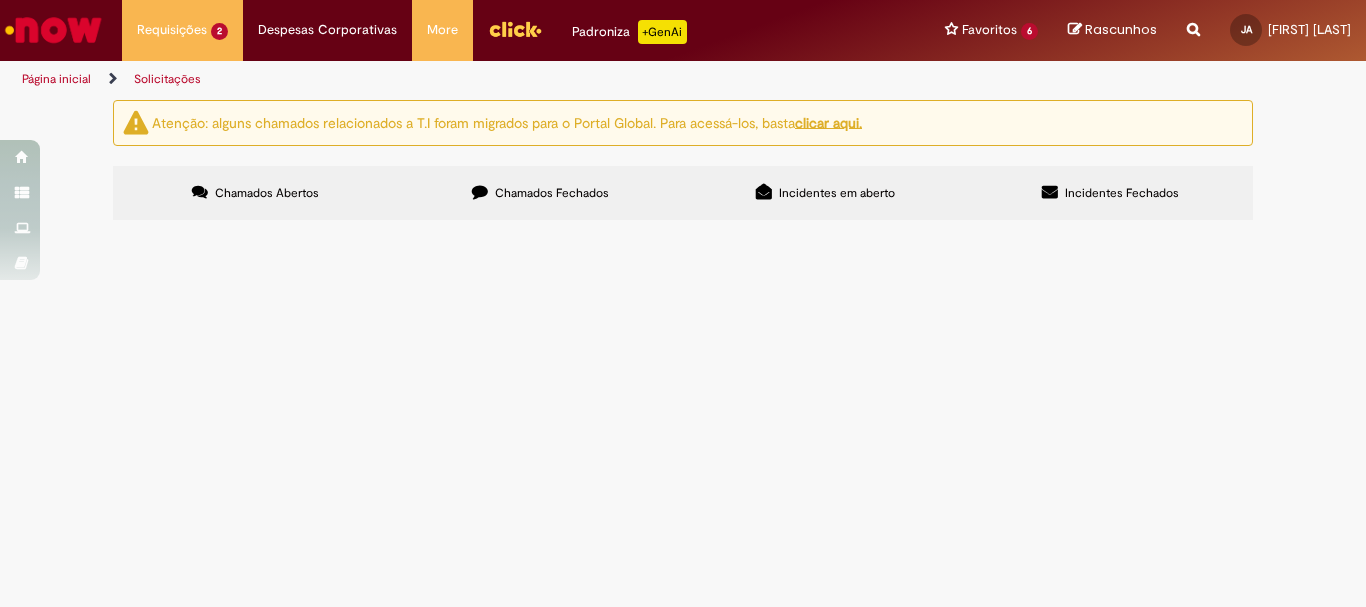 click on "Chamados Fechados" at bounding box center [552, 193] 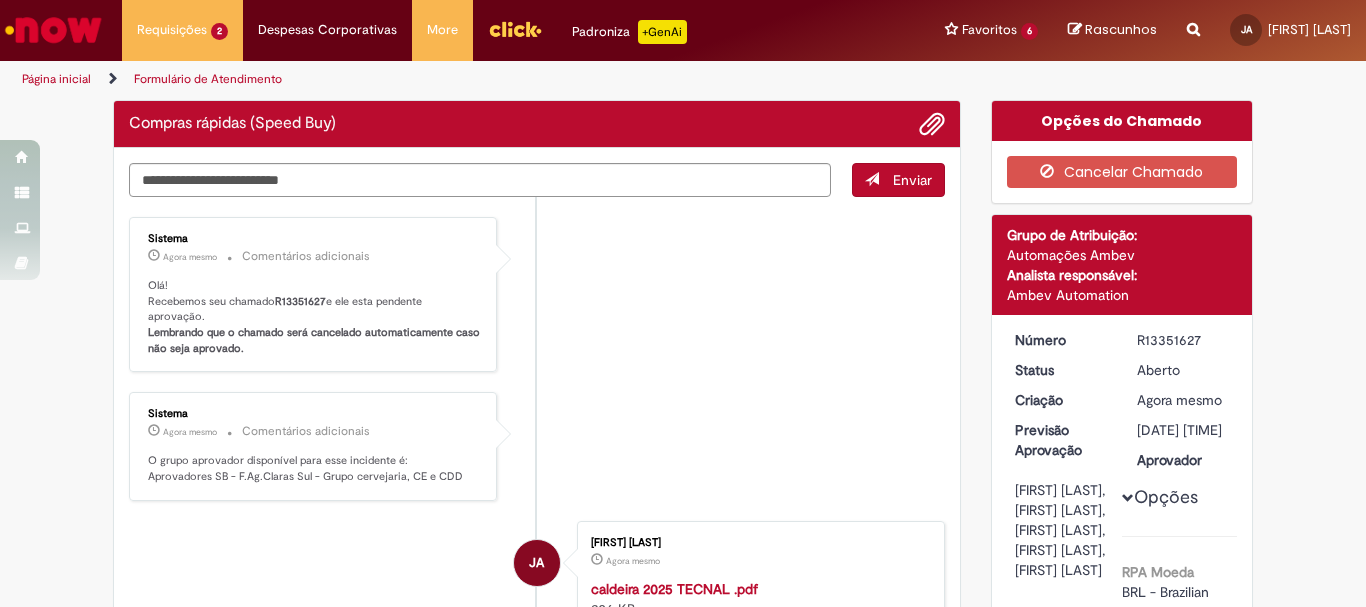 copy on "R13351627" 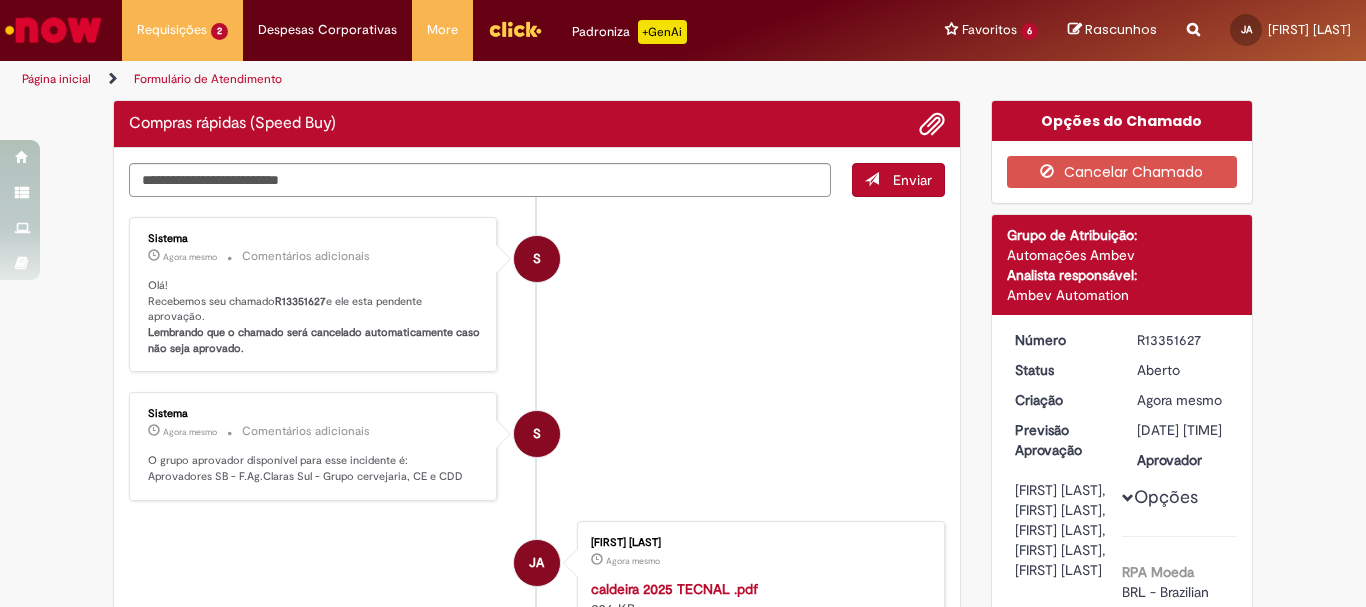 click on "R13351627" at bounding box center (300, 301) 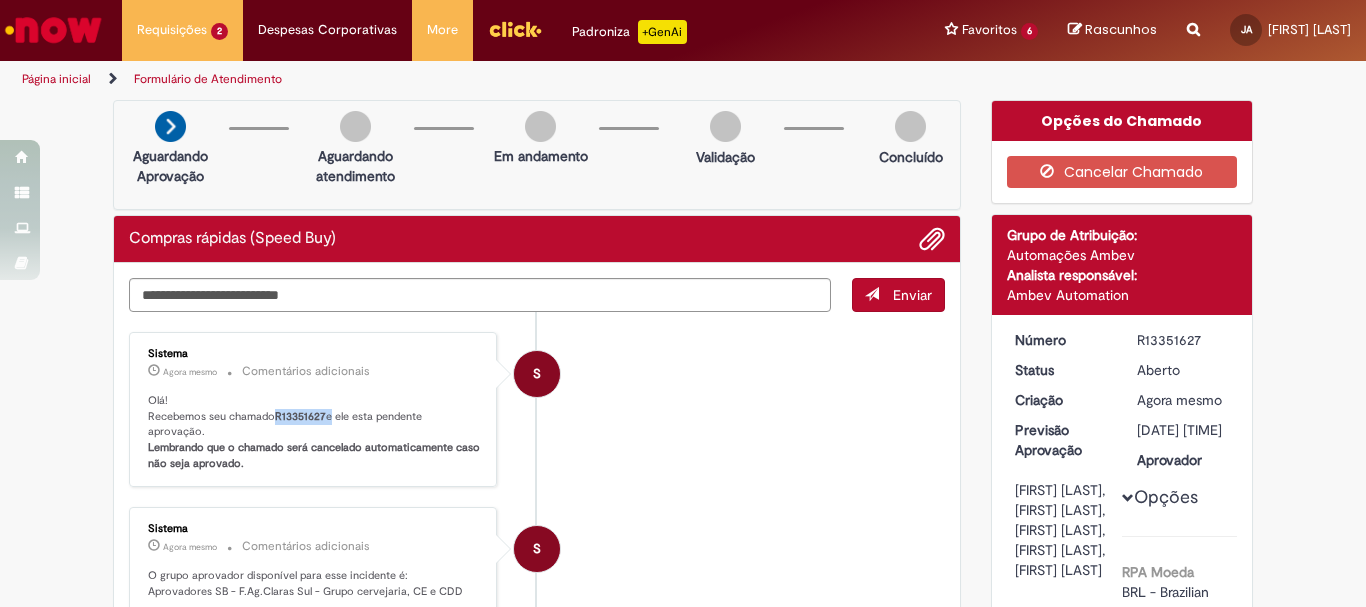 copy on "R13351627" 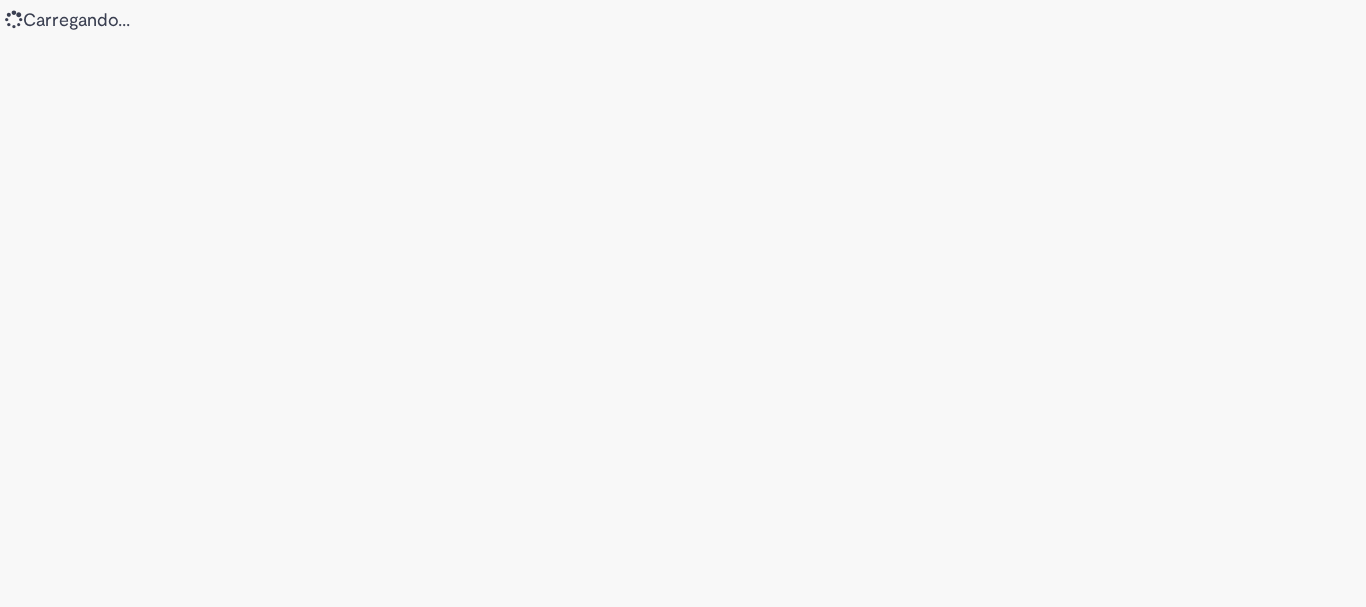 scroll, scrollTop: 0, scrollLeft: 0, axis: both 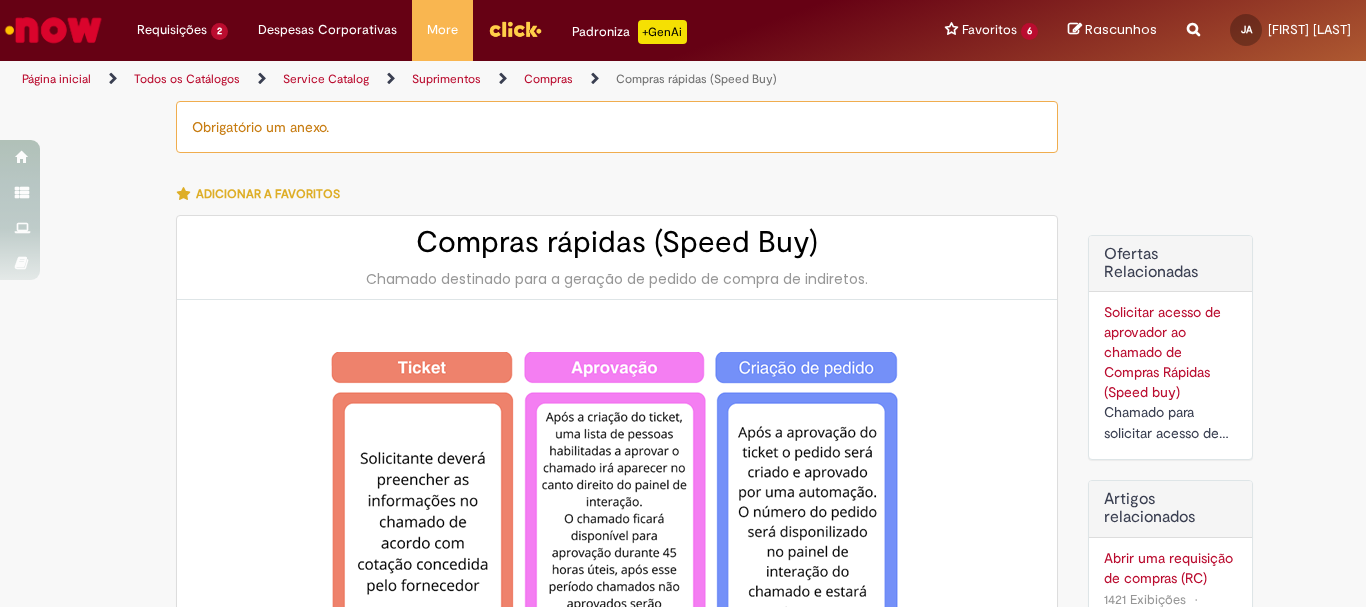 type on "********" 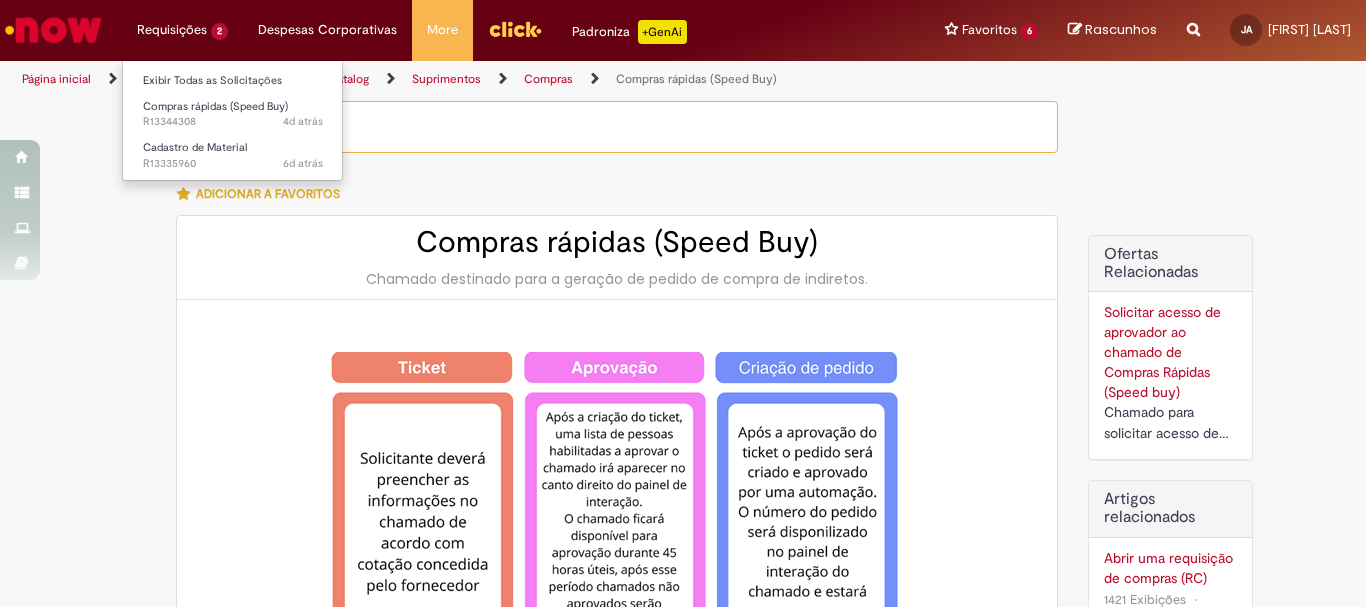 click on "Requisições   2
Exibir Todas as Solicitações
Compras rápidas (Speed Buy)
4d atrás 4 dias atrás  R13344308
Cadastro de Material
6d atrás 6 dias atrás  R13335960" at bounding box center (182, 30) 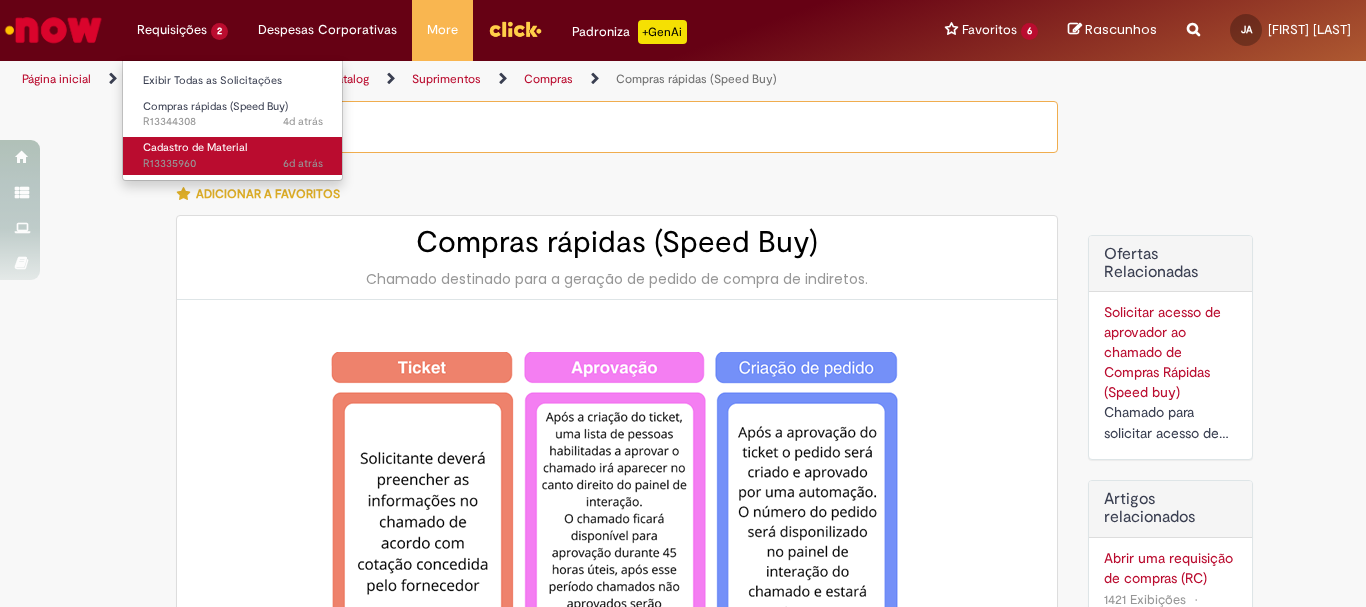 click on "Cadastro de Material" at bounding box center [195, 147] 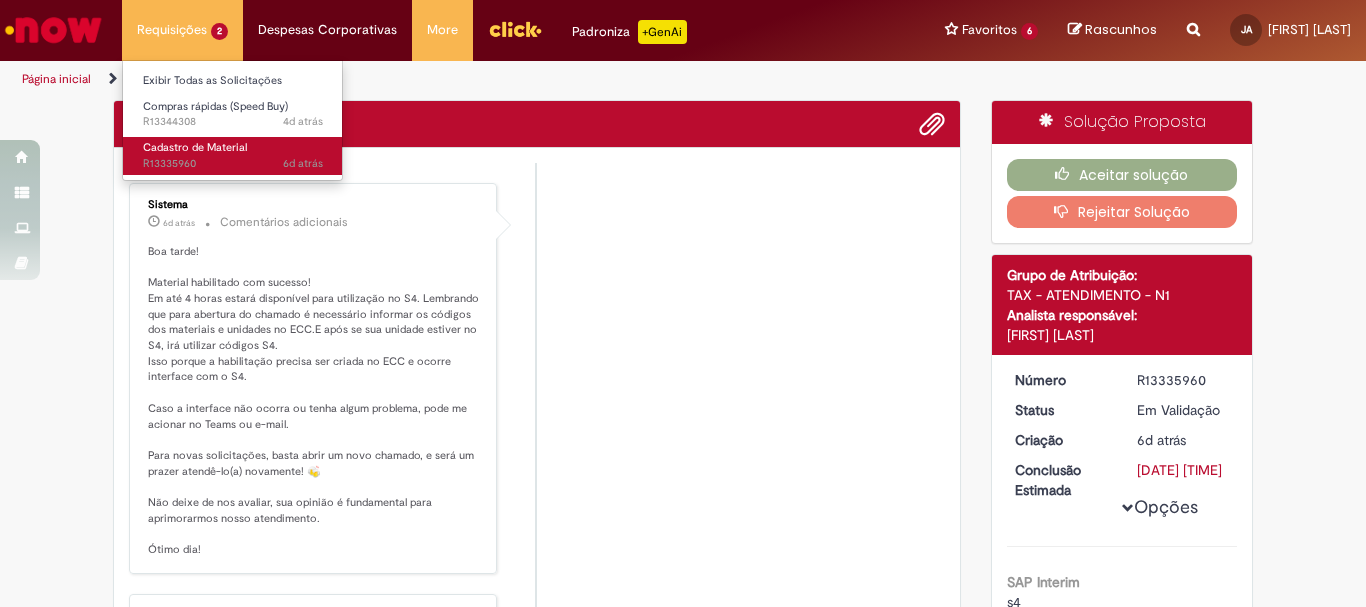 click on "Cadastro de Material" at bounding box center (195, 147) 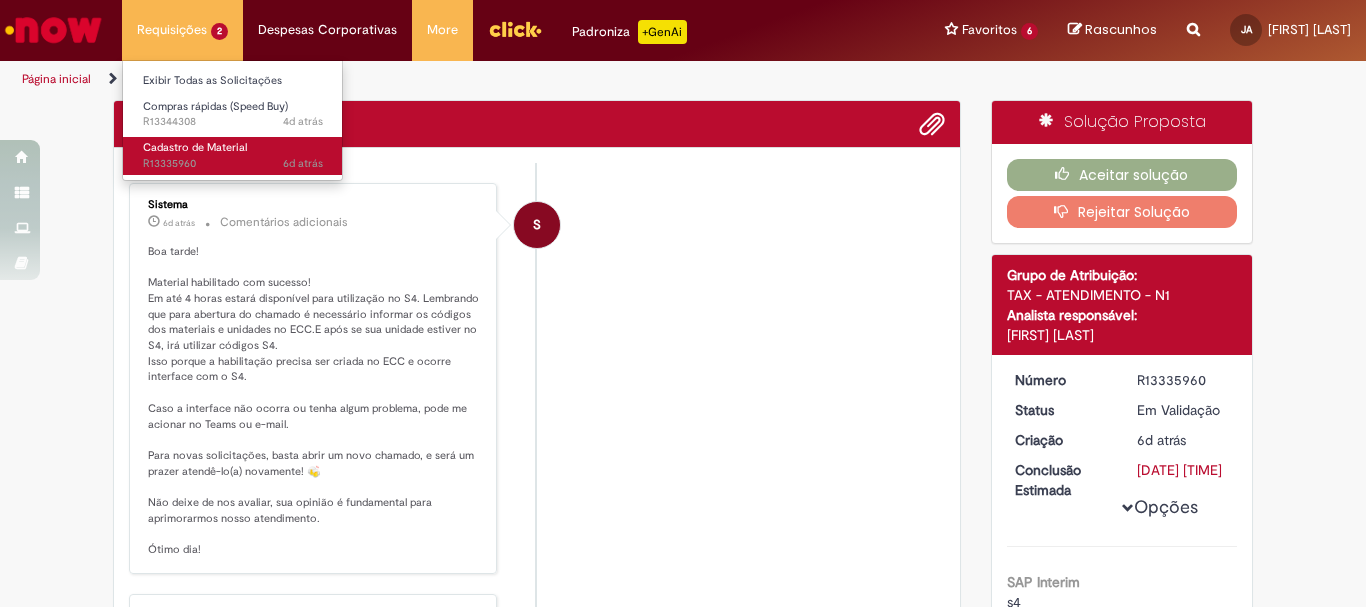 click on "Cadastro de Material" at bounding box center [195, 147] 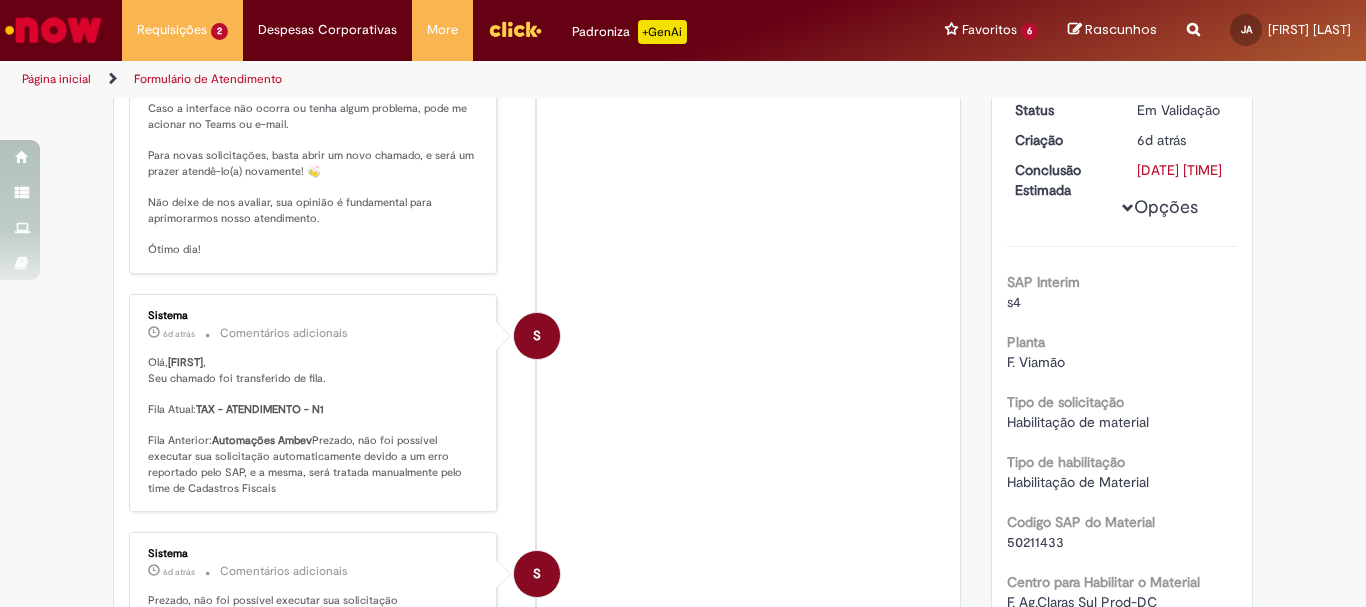 scroll, scrollTop: 615, scrollLeft: 0, axis: vertical 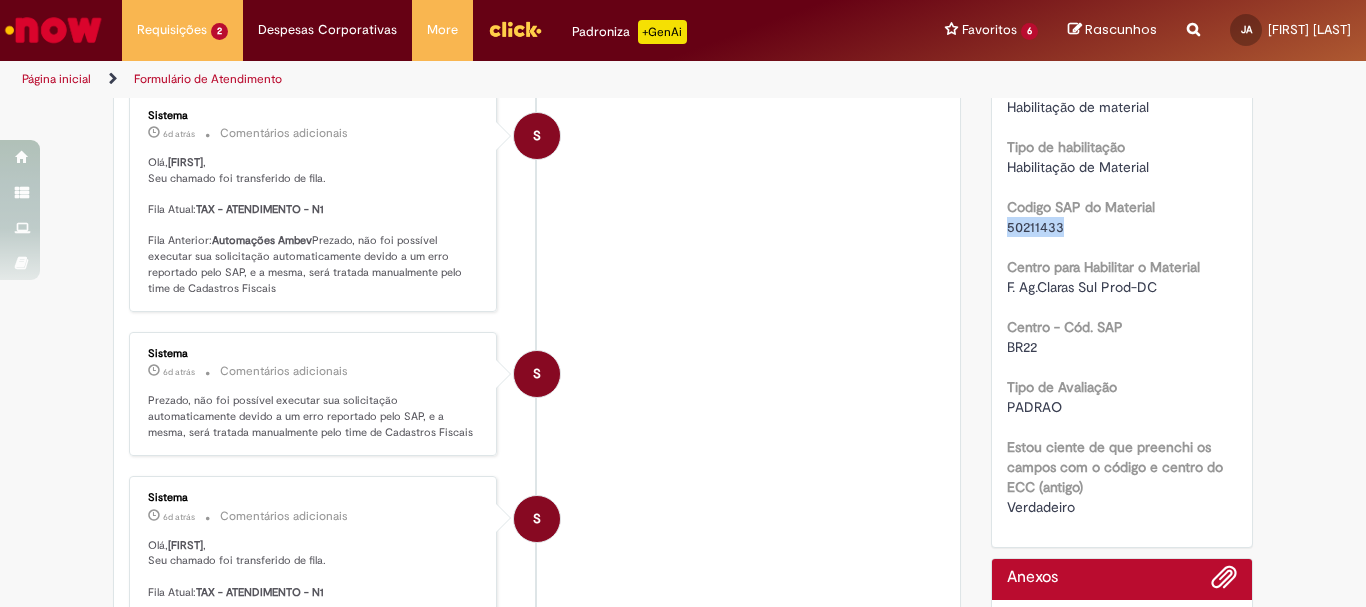 drag, startPoint x: 1056, startPoint y: 254, endPoint x: 998, endPoint y: 246, distance: 58.549126 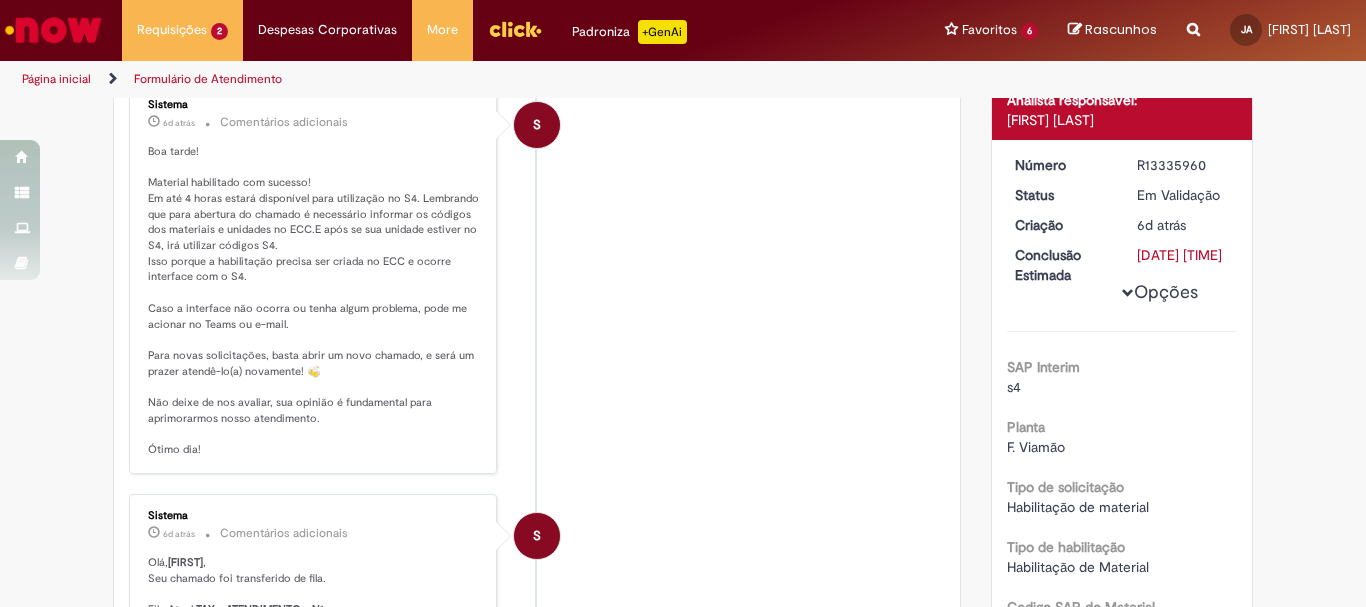 scroll, scrollTop: 0, scrollLeft: 0, axis: both 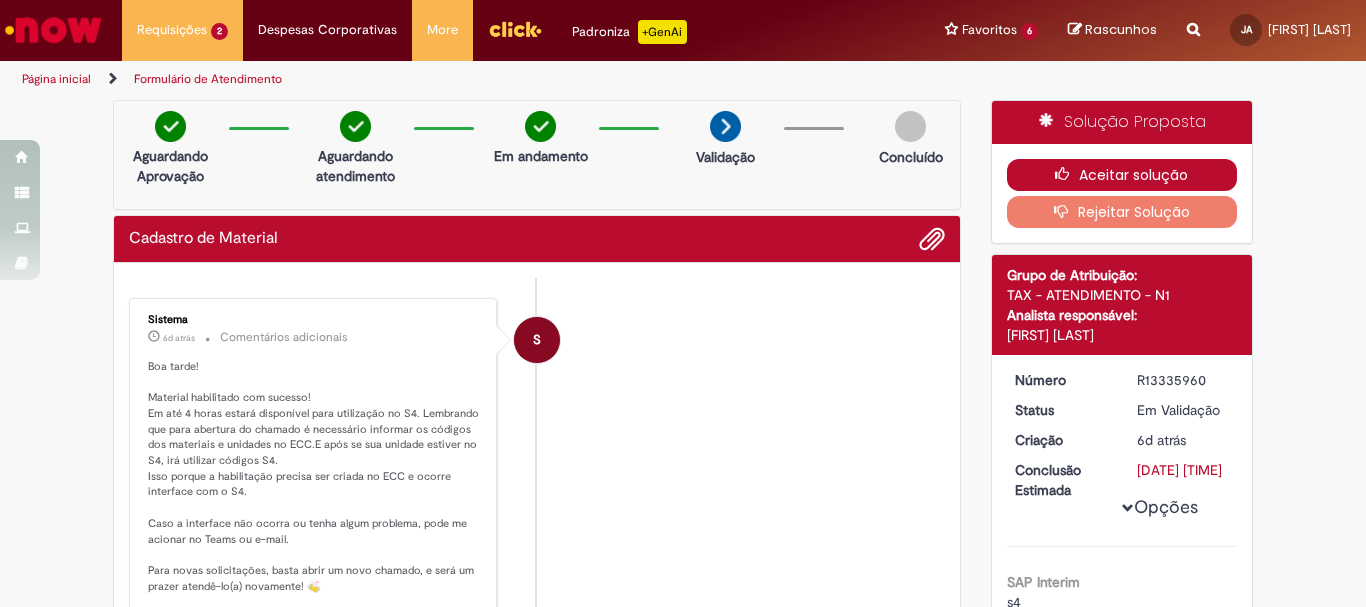 click on "Aceitar solução" at bounding box center [1122, 175] 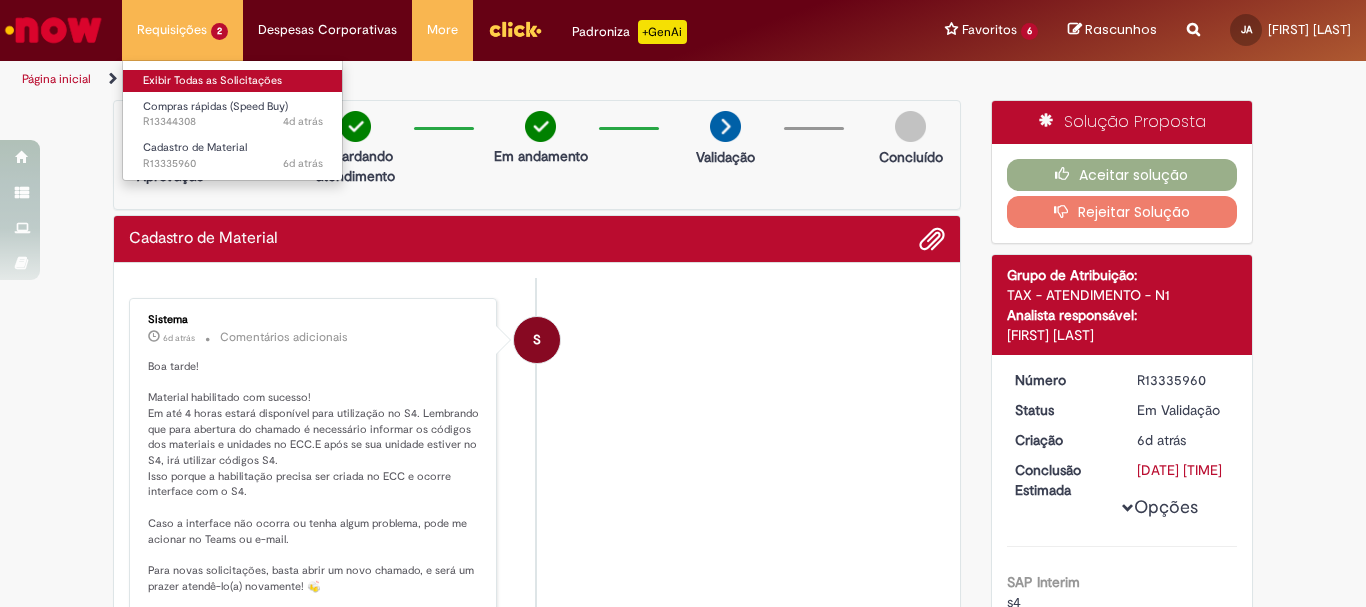 click on "Exibir Todas as Solicitações" at bounding box center [233, 81] 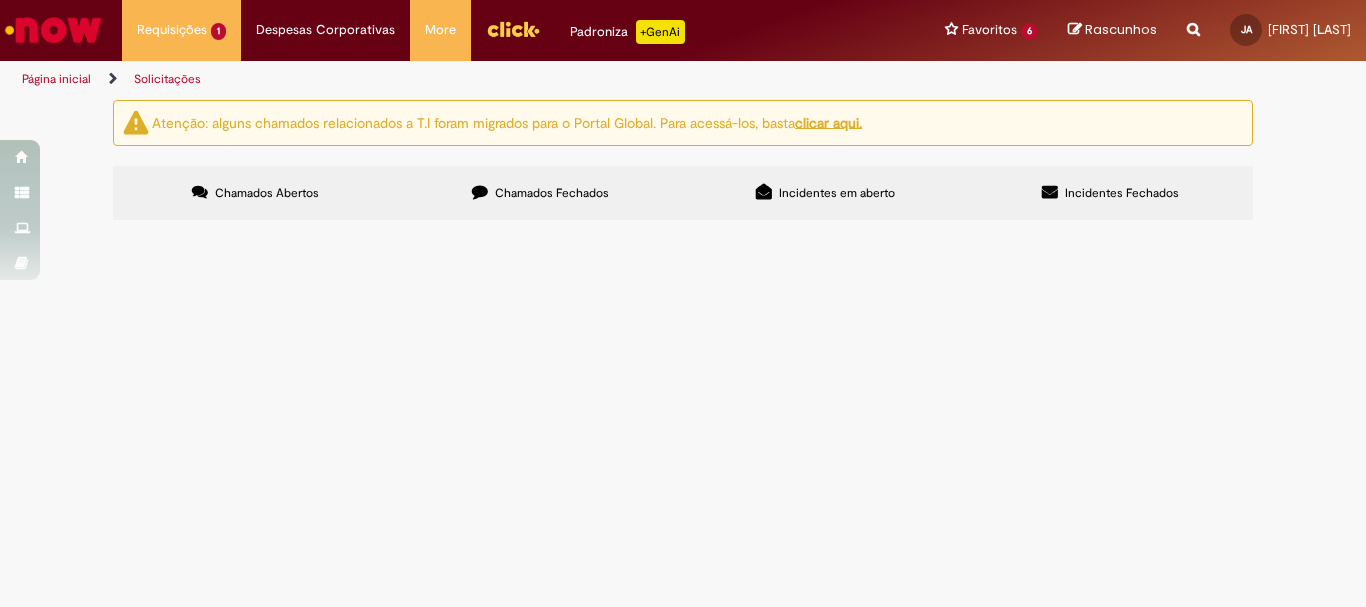 click on "Itens solicitados
Exportar como PDF Exportar como Excel Exportar como CSV
Solicitações
Carregamento de dados..." at bounding box center [0, 0] 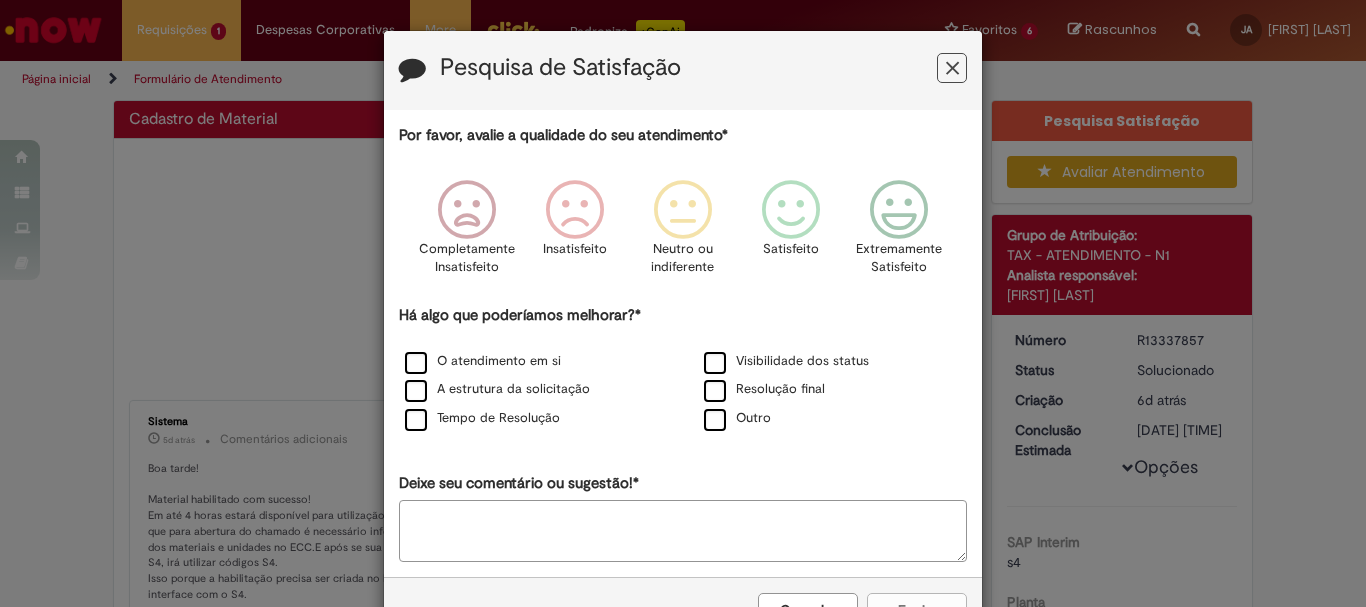 click at bounding box center [952, 68] 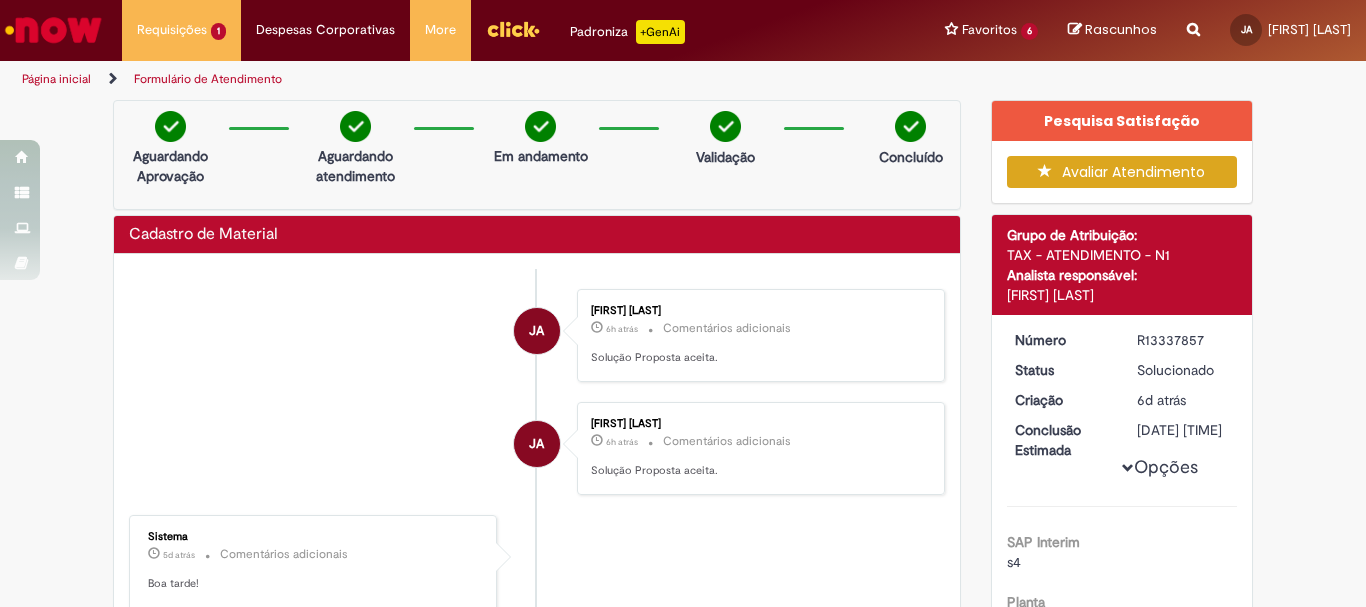 scroll, scrollTop: 0, scrollLeft: 0, axis: both 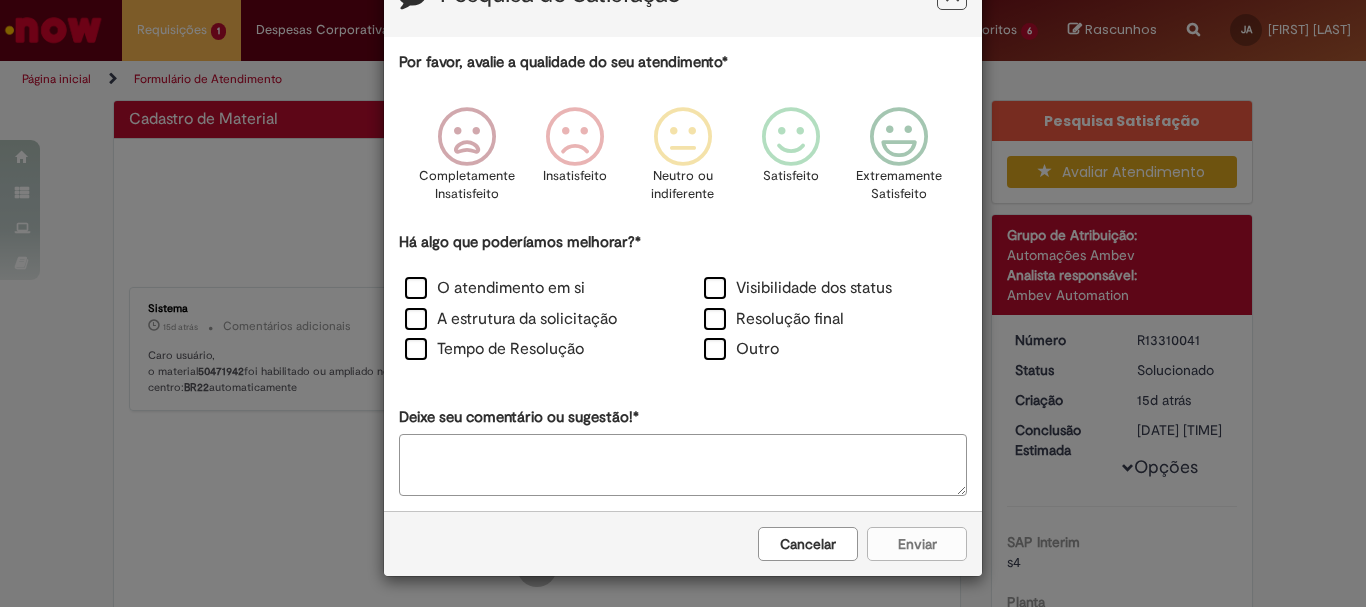 click on "Cancelar" at bounding box center [808, 544] 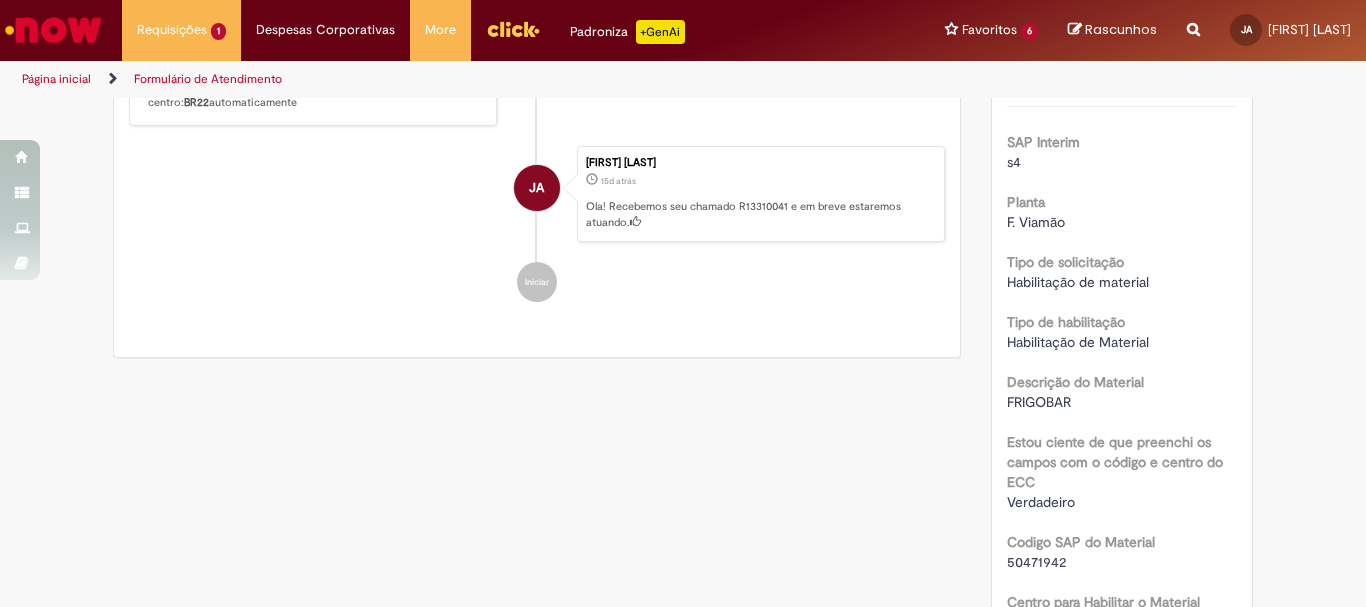 scroll, scrollTop: 600, scrollLeft: 0, axis: vertical 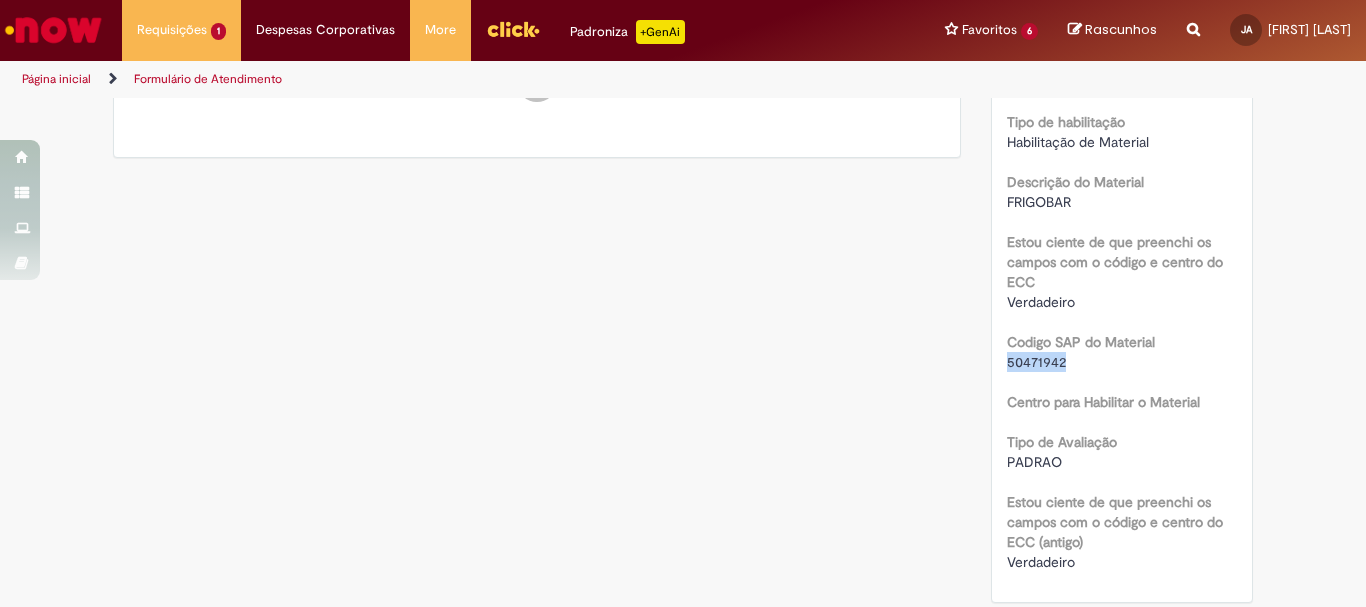 drag, startPoint x: 1054, startPoint y: 379, endPoint x: 1000, endPoint y: 384, distance: 54.230988 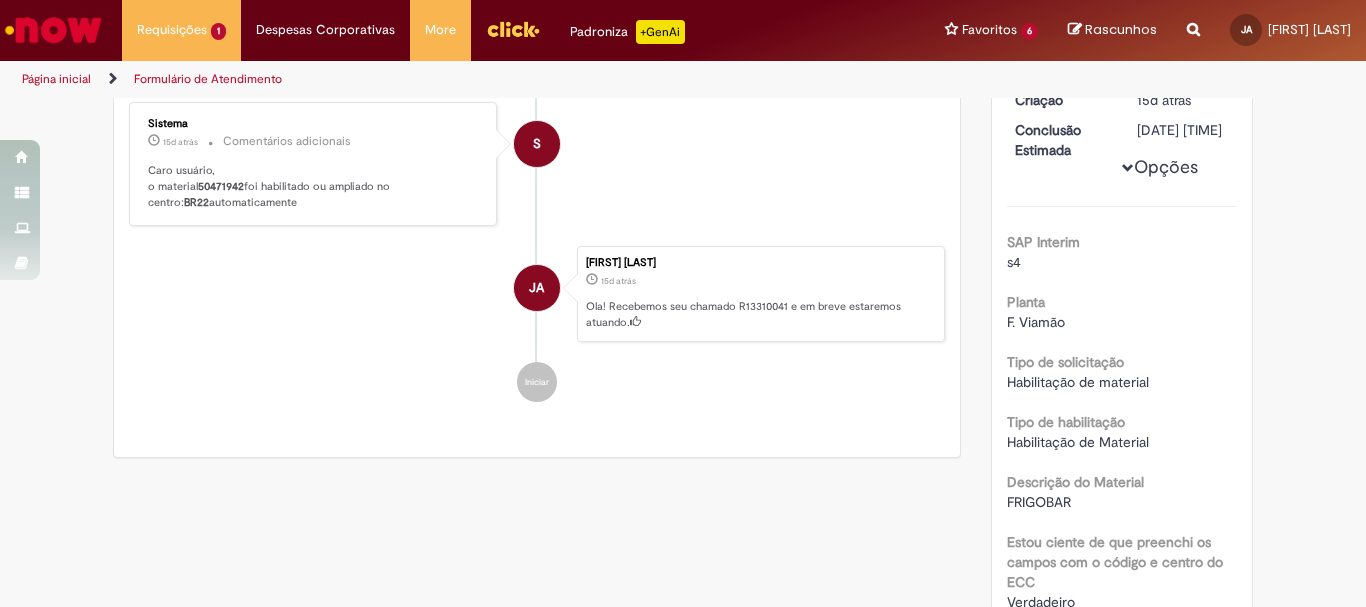 scroll, scrollTop: 0, scrollLeft: 0, axis: both 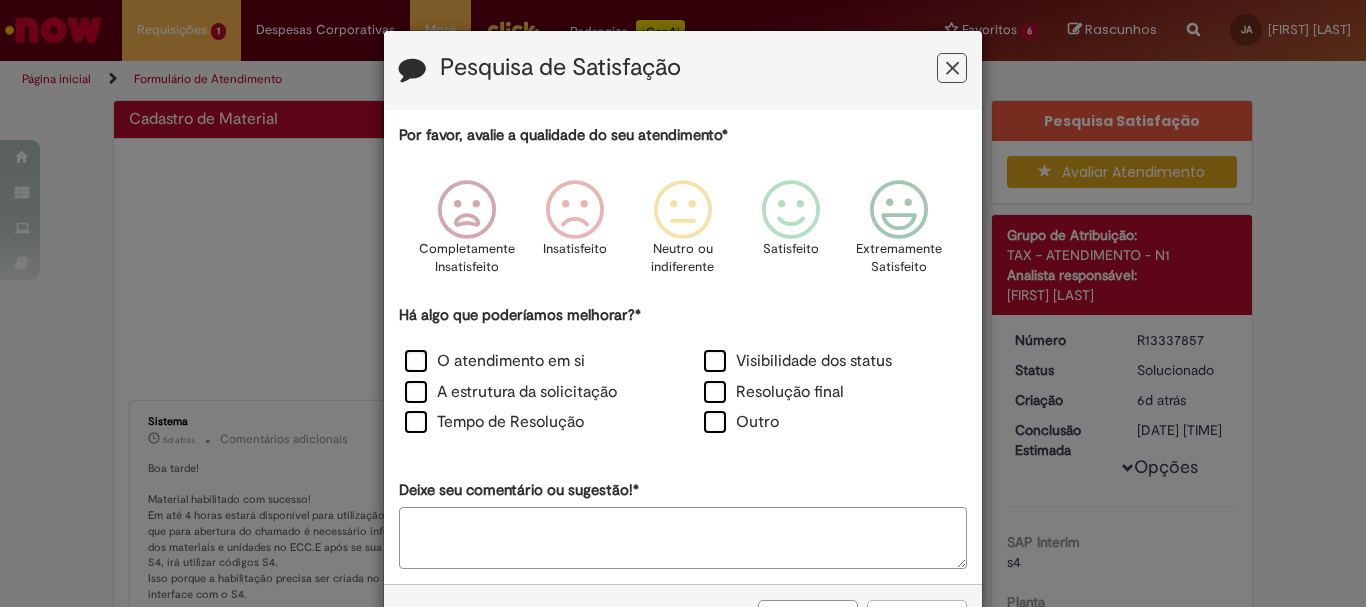 click on "Pesquisa de Satisfação" at bounding box center (683, 70) 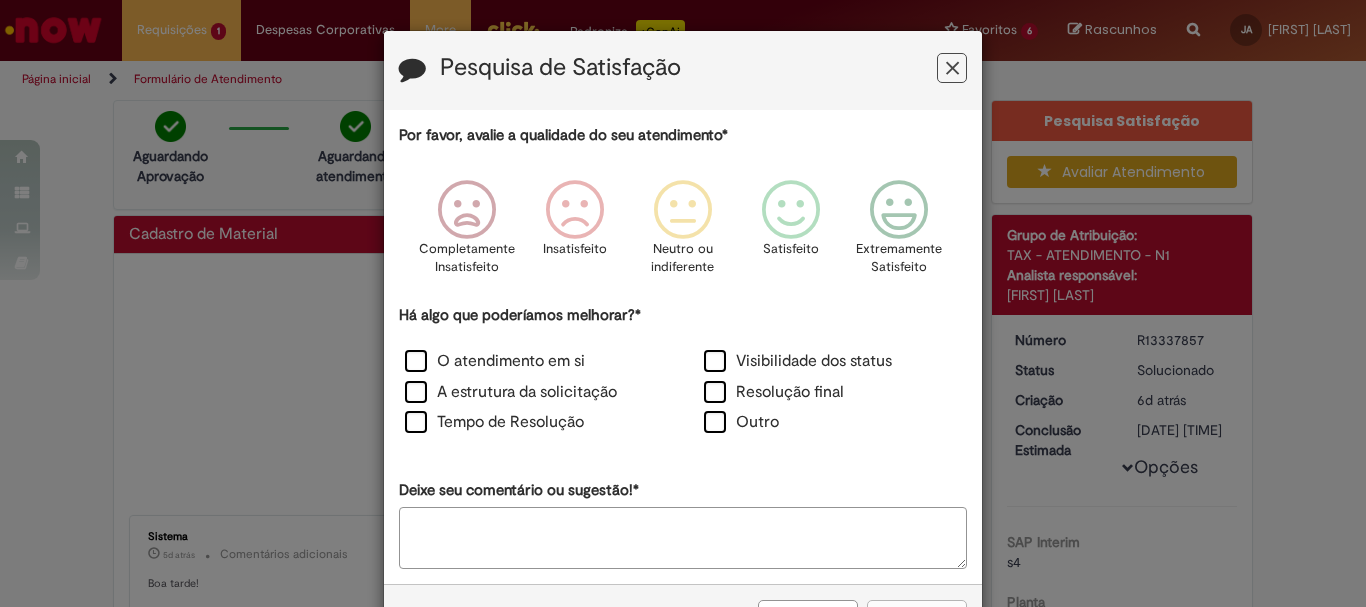 click at bounding box center (952, 68) 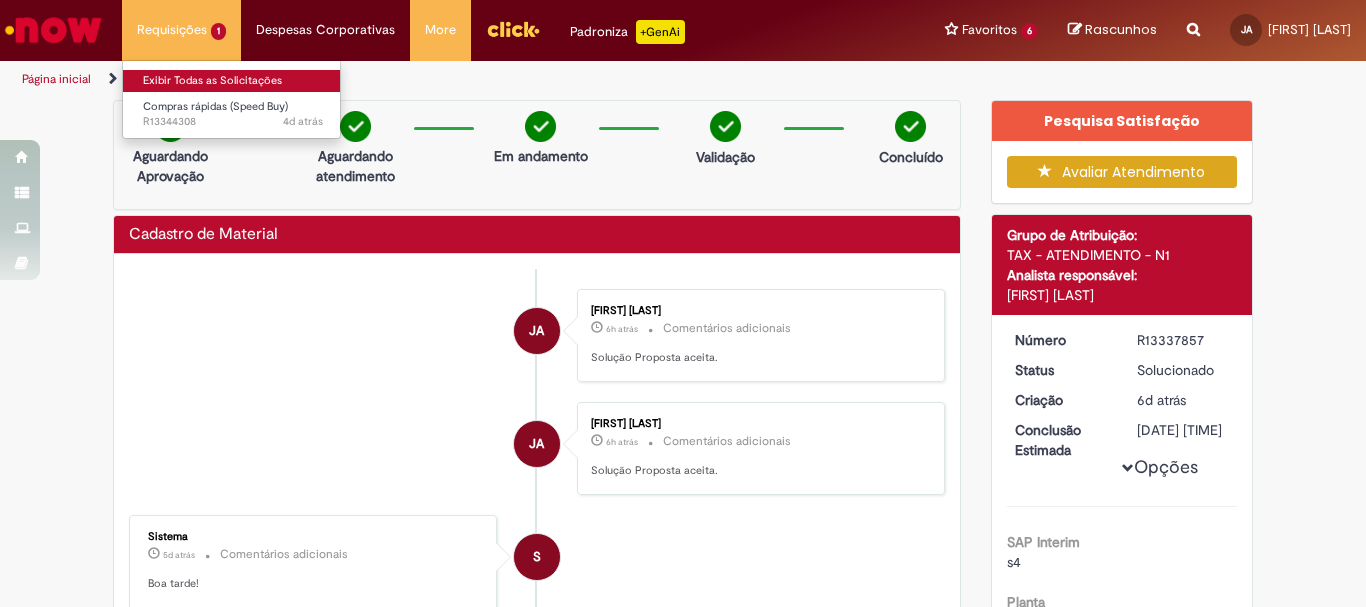 click on "Exibir Todas as Solicitações" at bounding box center [233, 81] 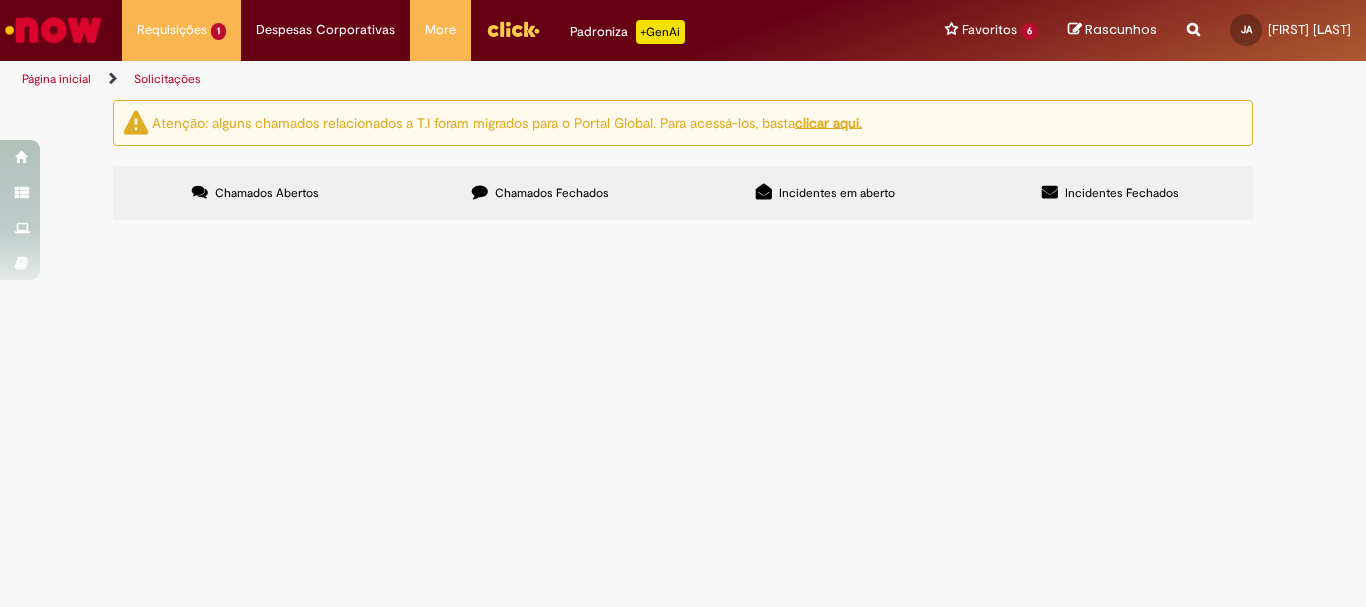 click on "Chamados Fechados" at bounding box center (552, 193) 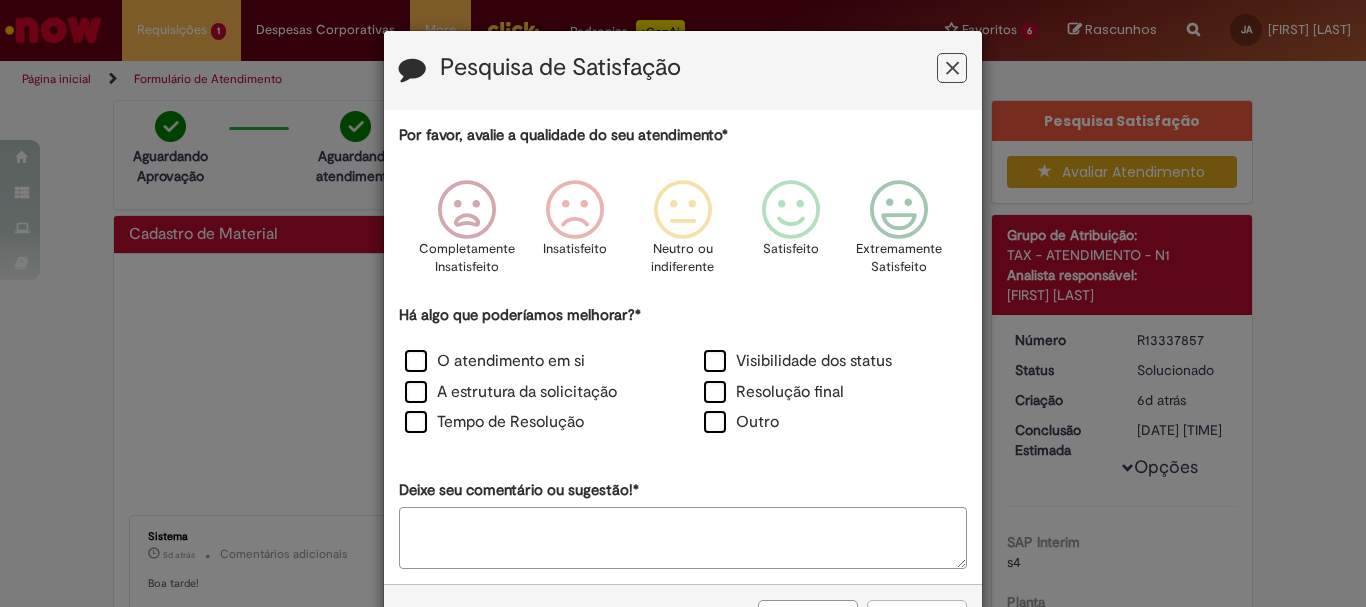 click at bounding box center [952, 68] 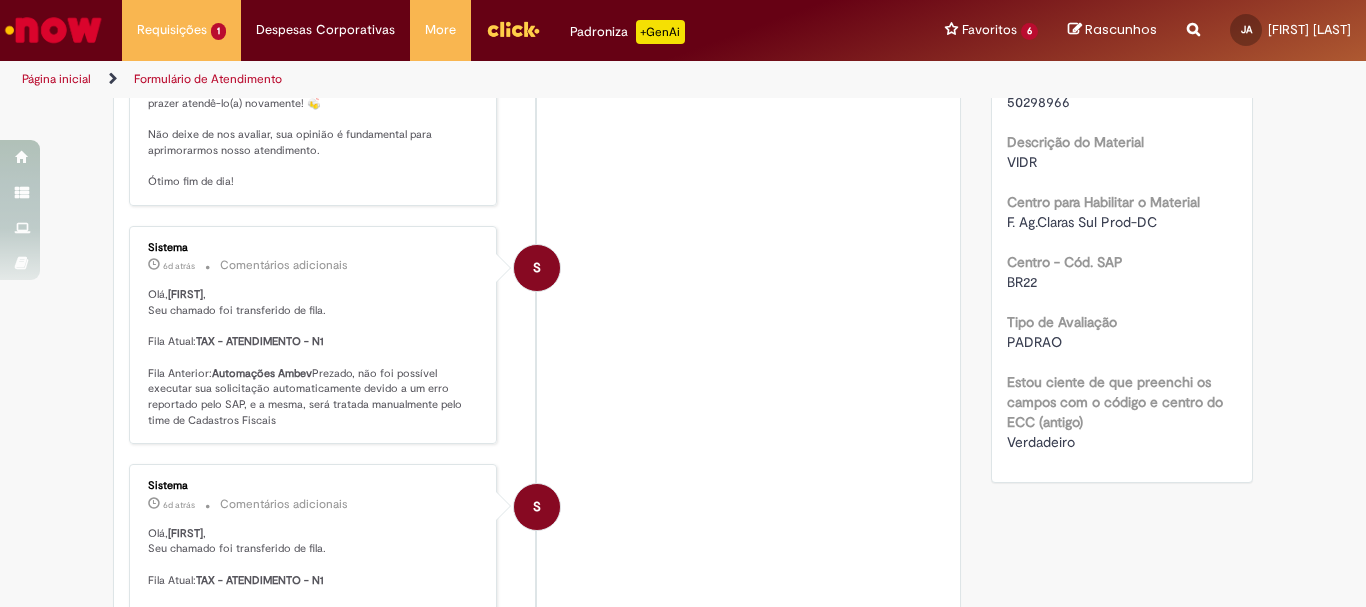scroll, scrollTop: 500, scrollLeft: 0, axis: vertical 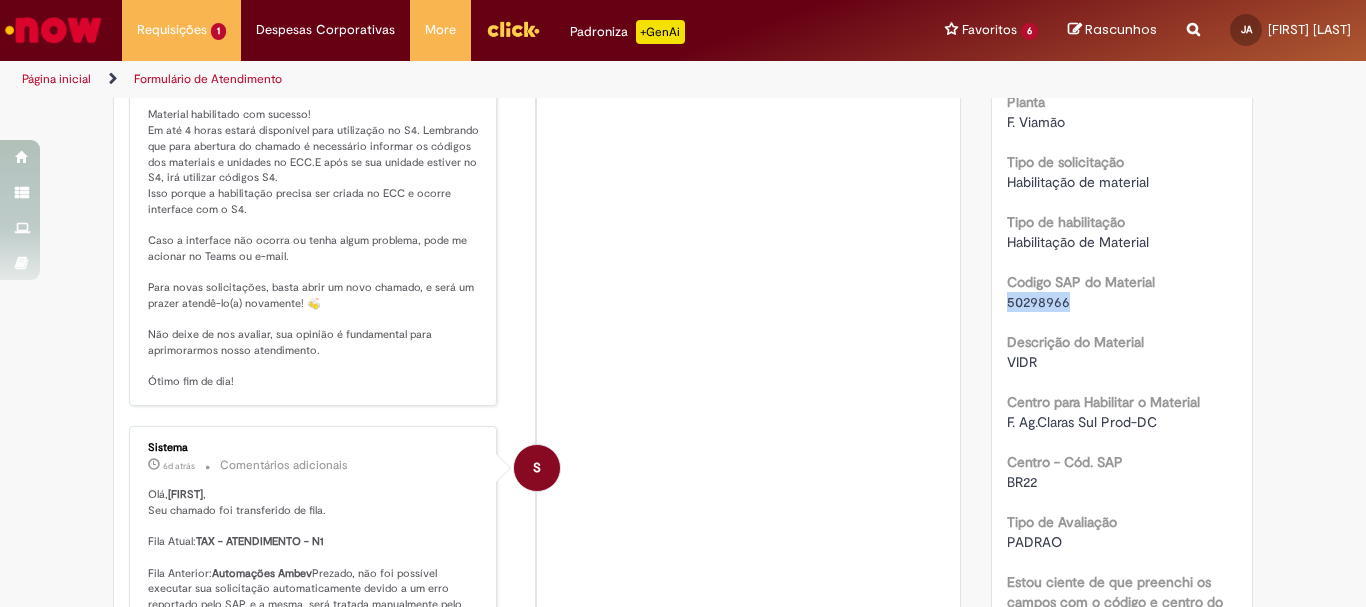 drag, startPoint x: 1066, startPoint y: 324, endPoint x: 997, endPoint y: 323, distance: 69.00725 